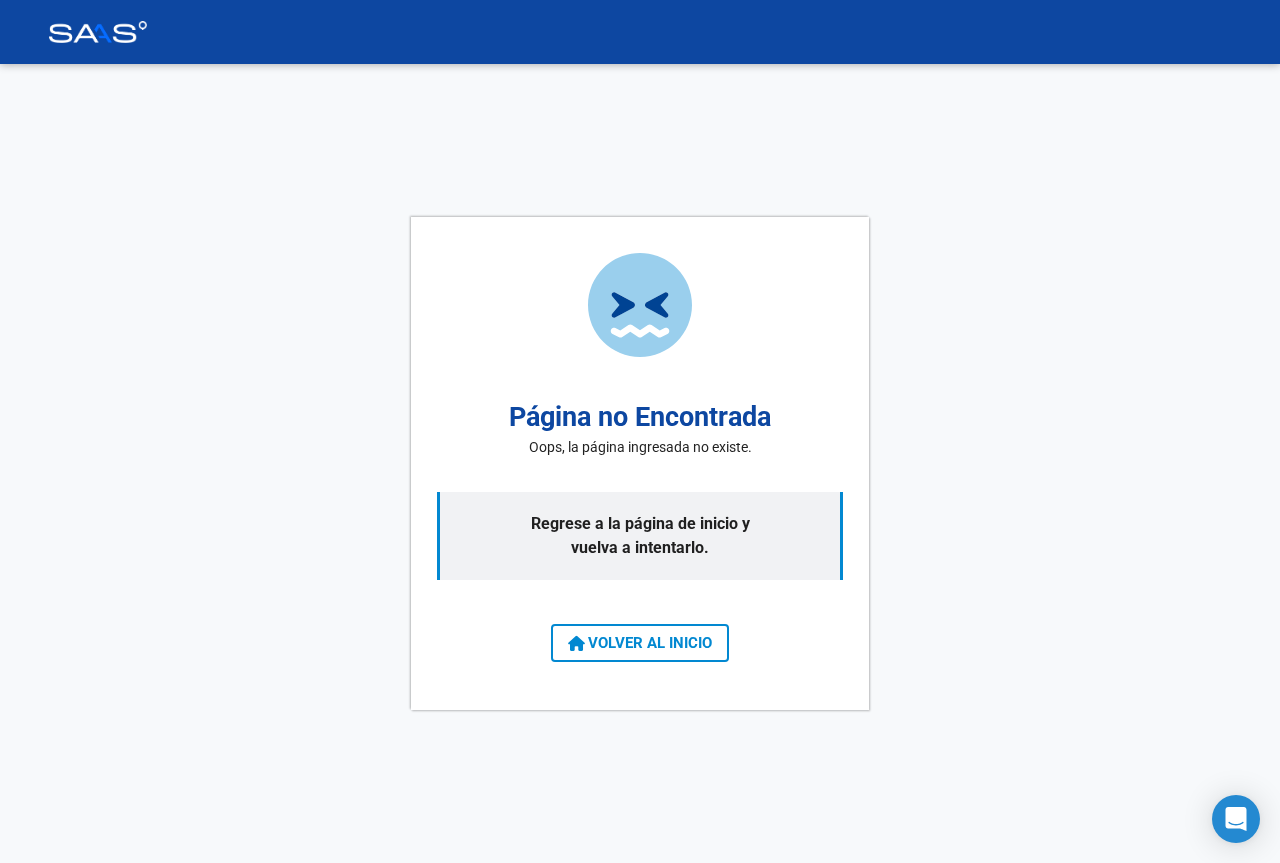 scroll, scrollTop: 0, scrollLeft: 0, axis: both 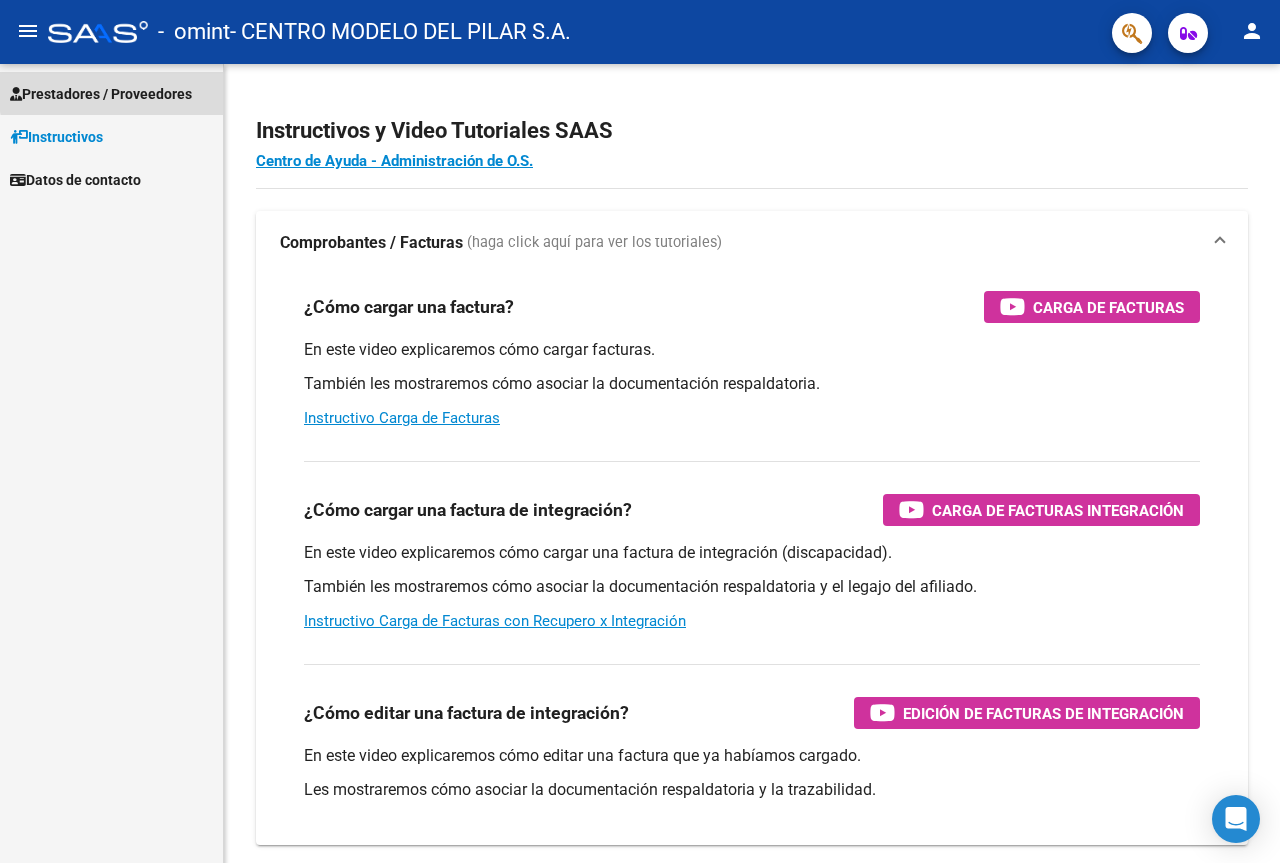 click on "Prestadores / Proveedores" at bounding box center (101, 94) 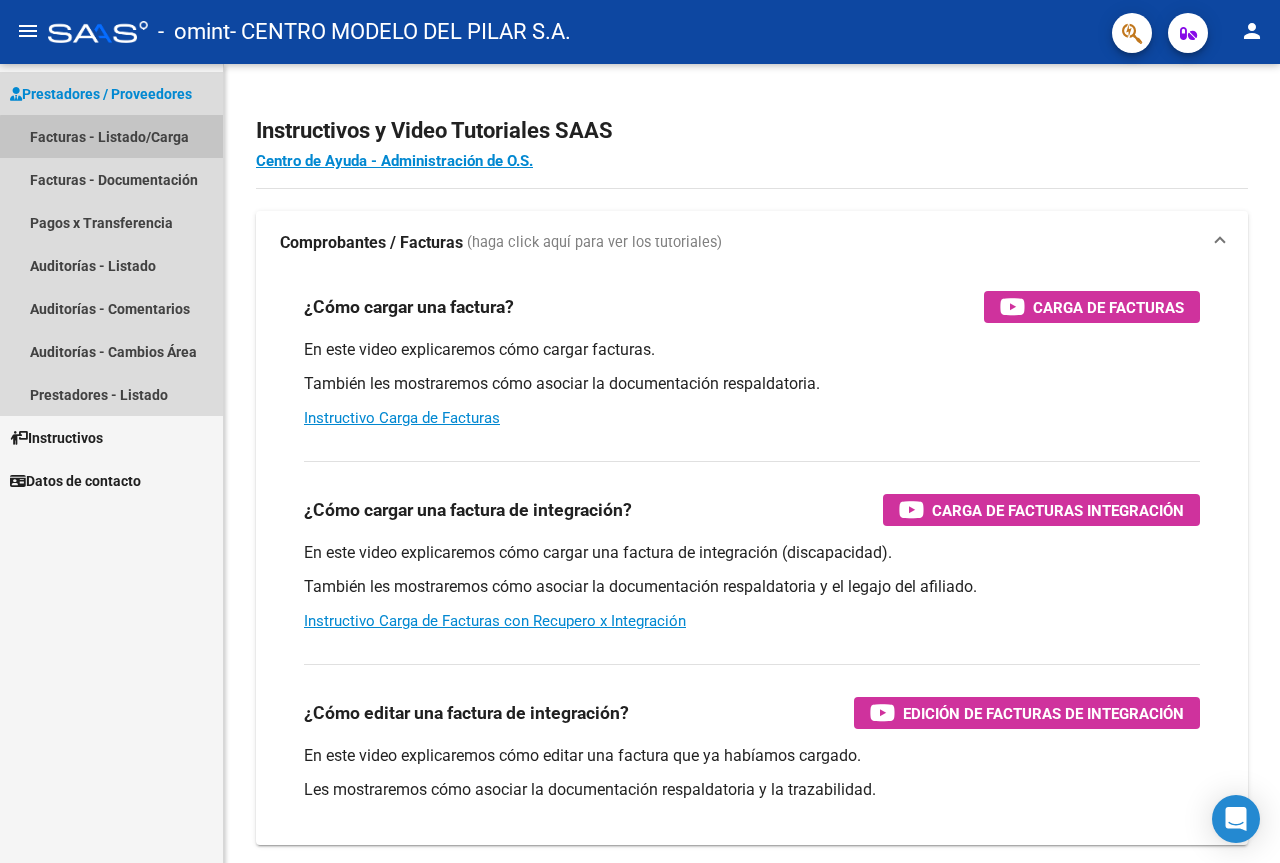 click on "Facturas - Listado/Carga" at bounding box center [111, 136] 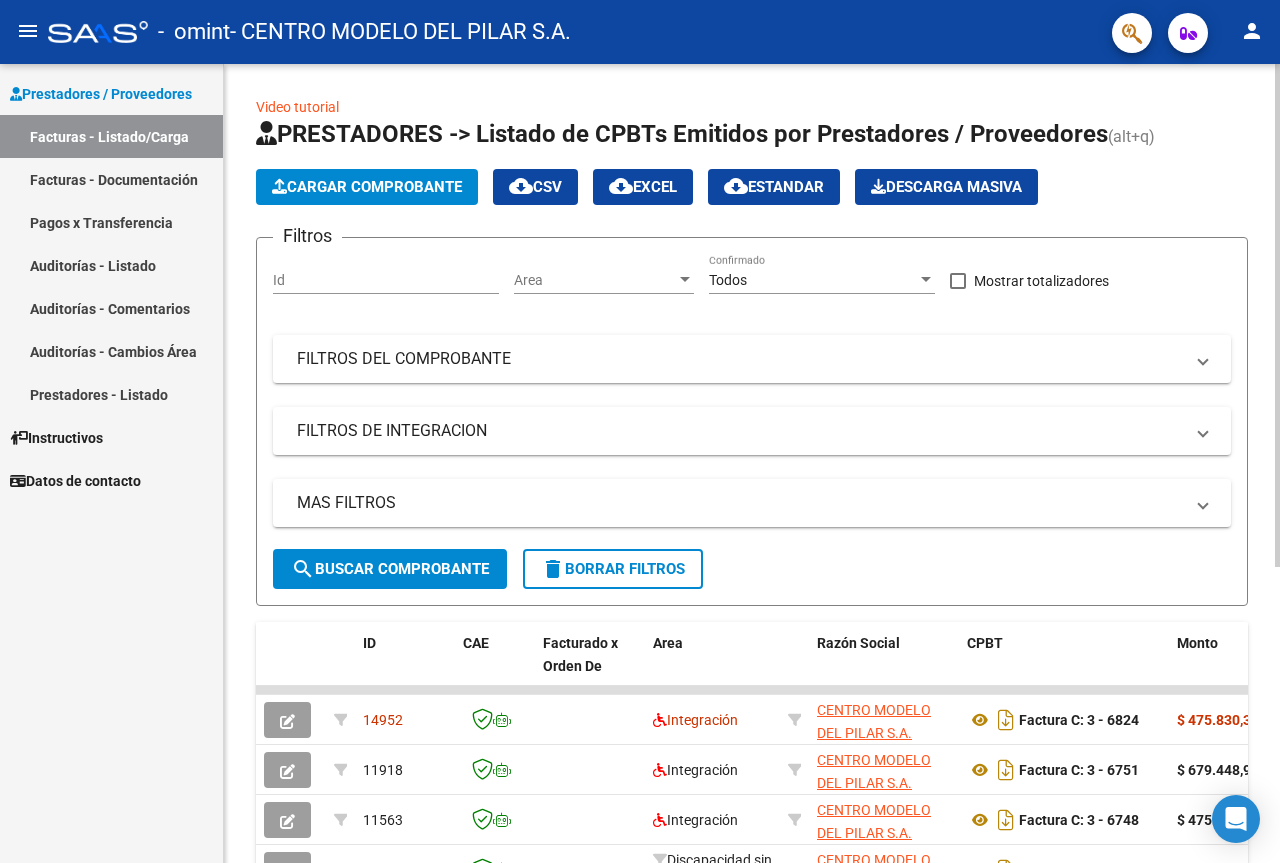 click on "Cargar Comprobante" 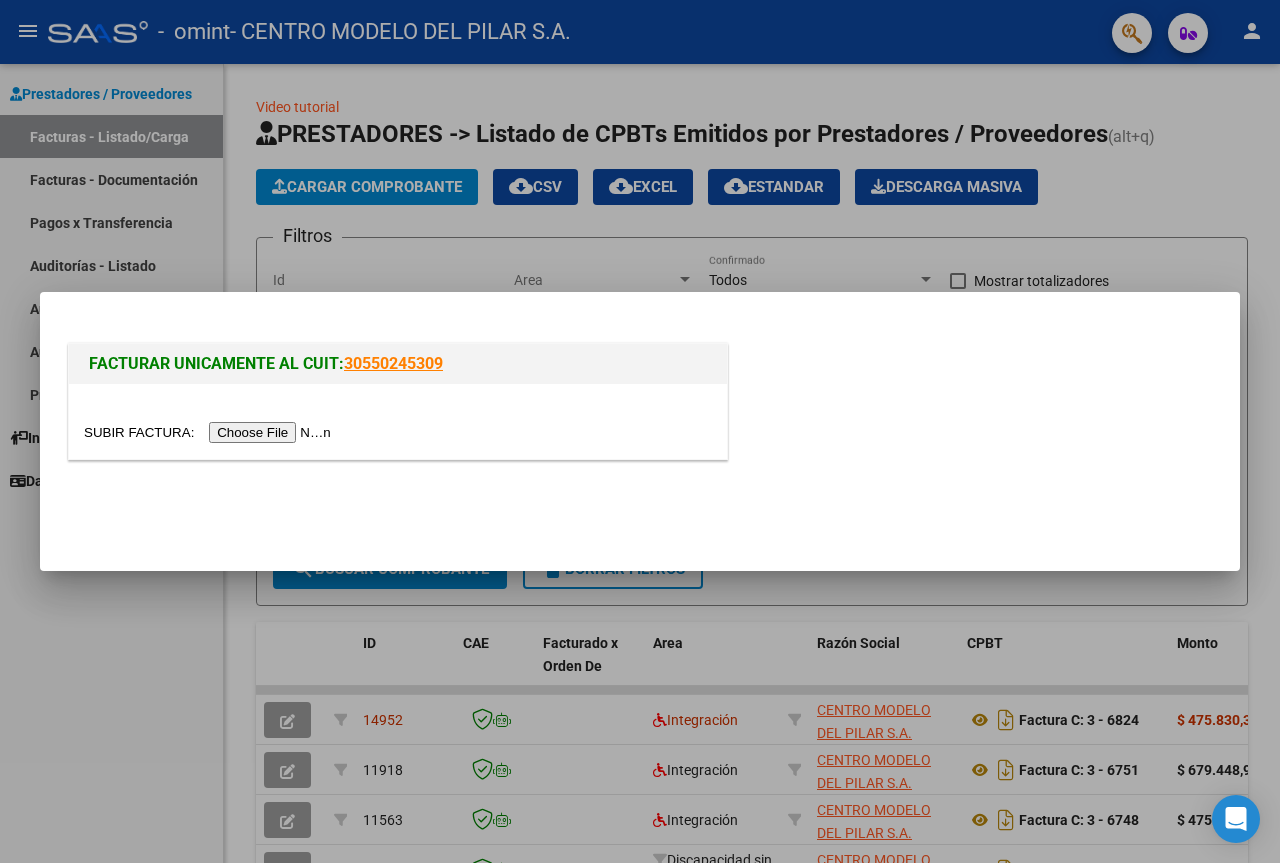 click at bounding box center (210, 432) 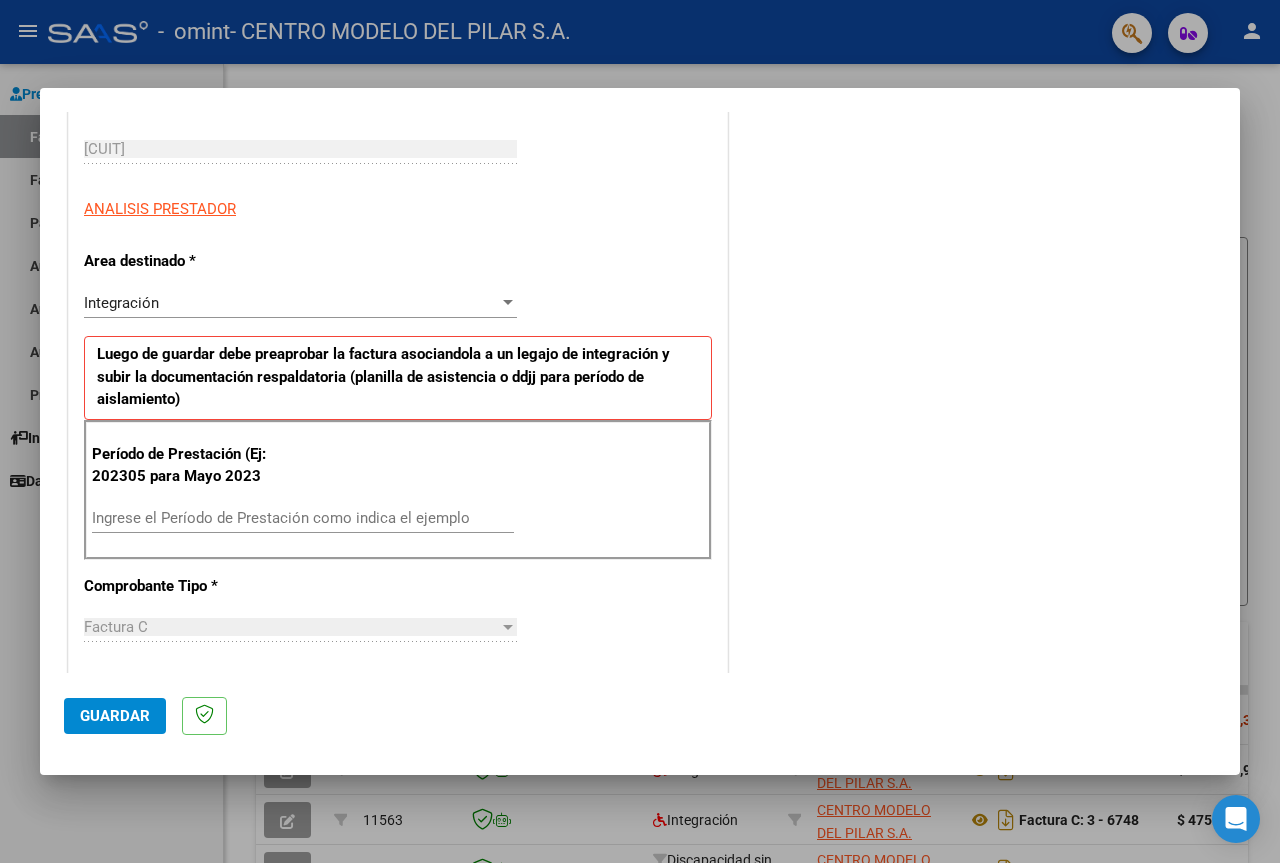 scroll, scrollTop: 347, scrollLeft: 0, axis: vertical 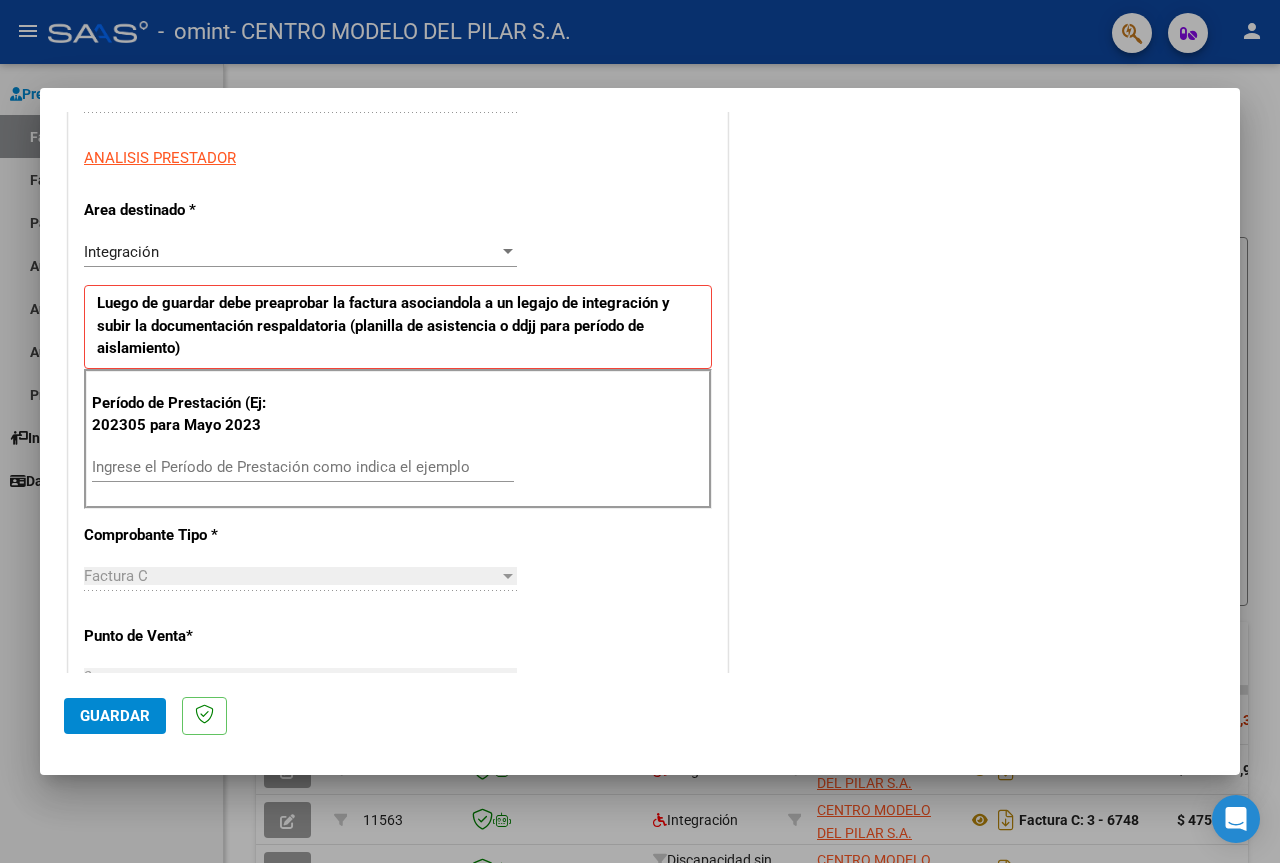 click on "Ingrese el Período de Prestación como indica el ejemplo" at bounding box center (303, 467) 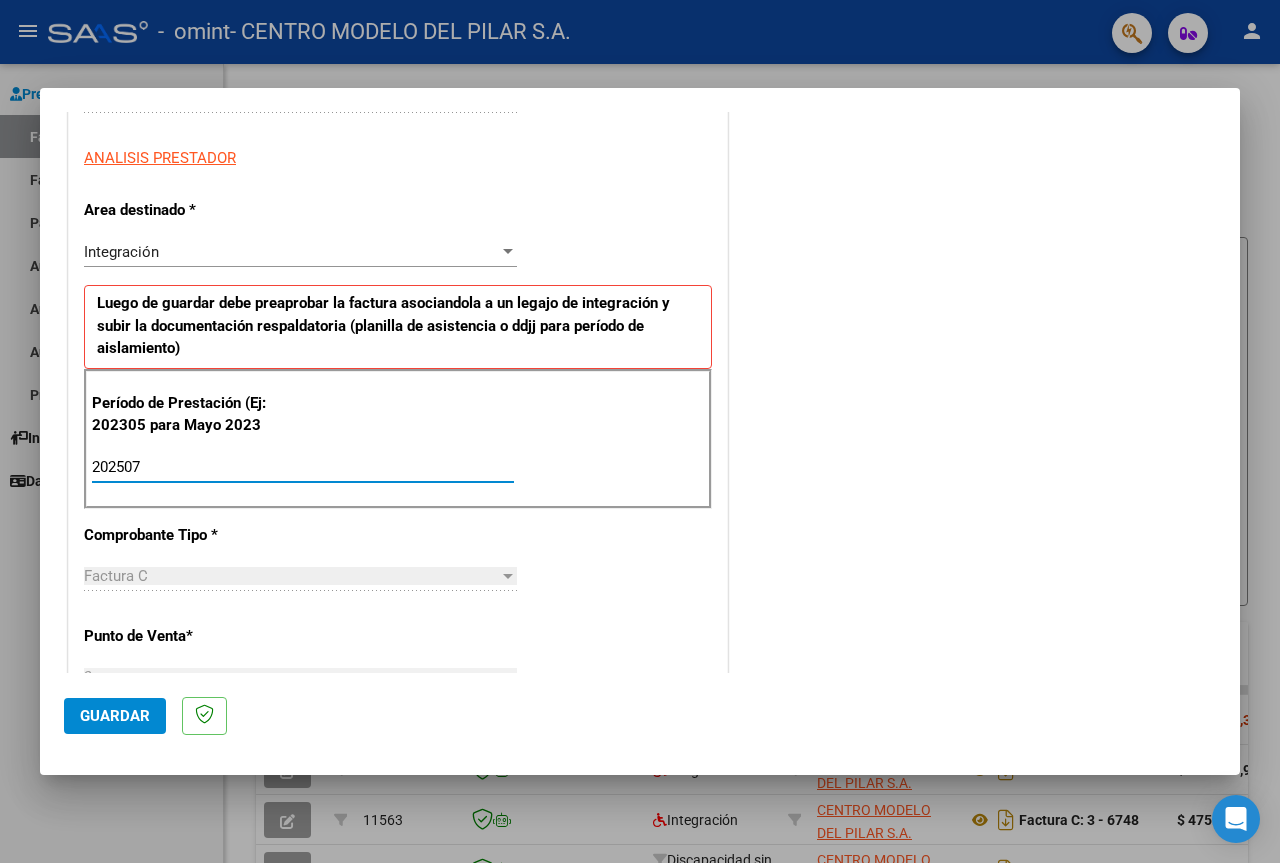 type on "202507" 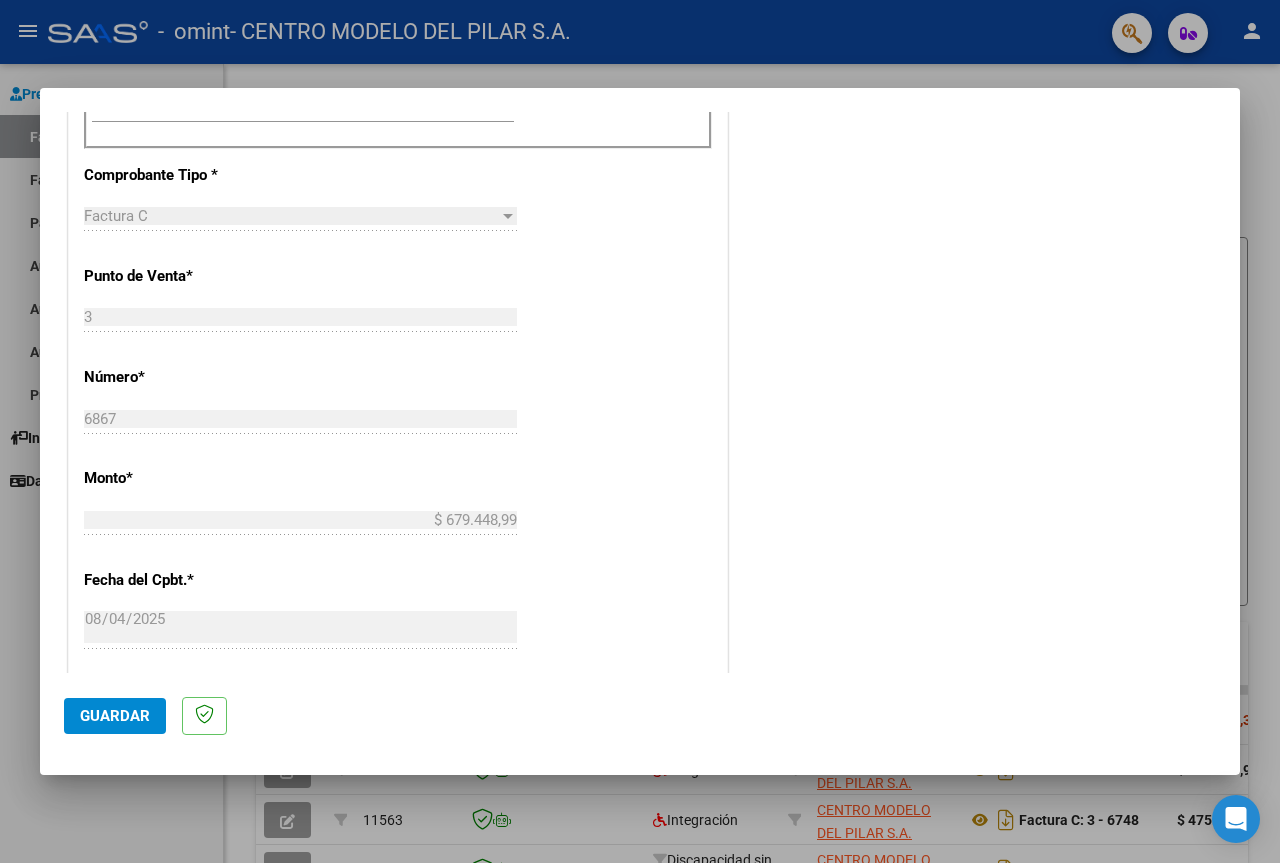 scroll, scrollTop: 711, scrollLeft: 0, axis: vertical 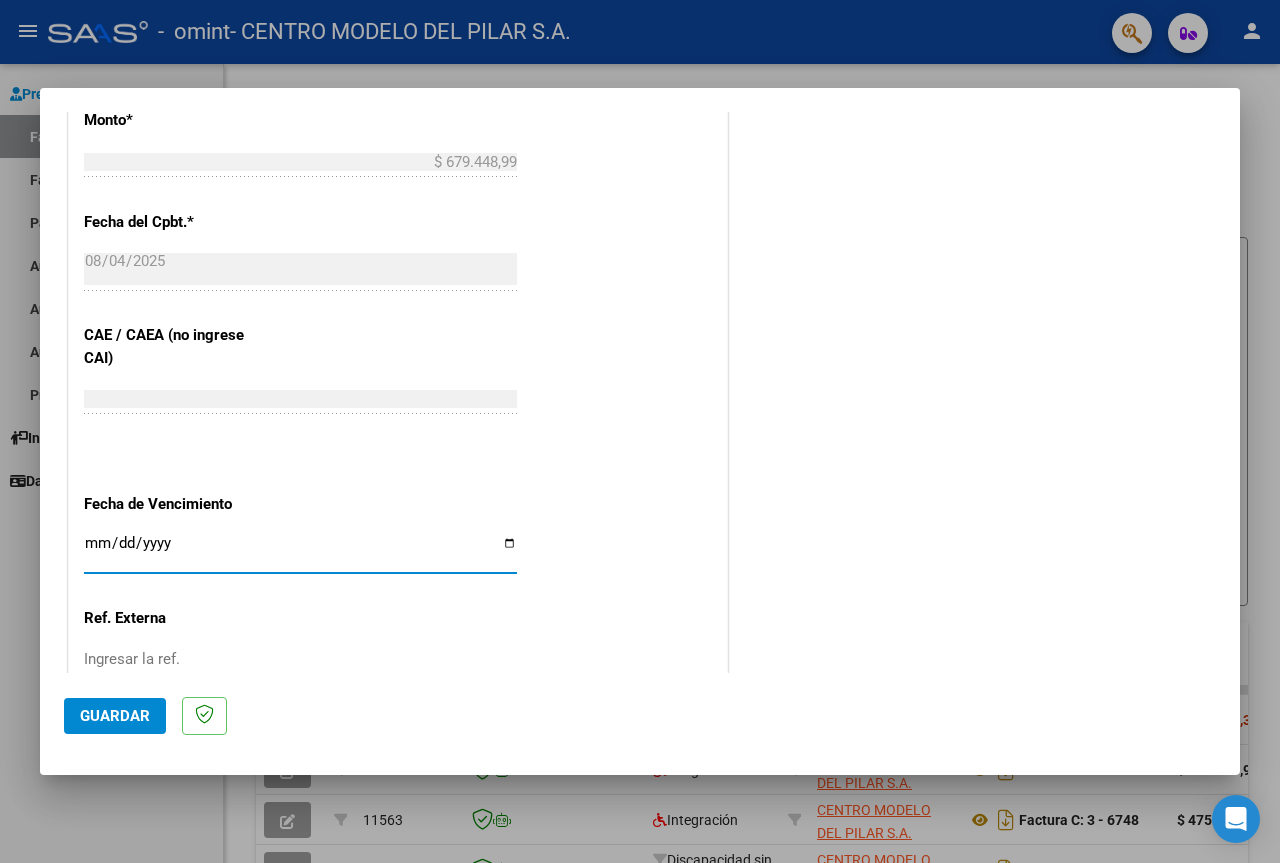 click on "Ingresar la fecha" at bounding box center (300, 551) 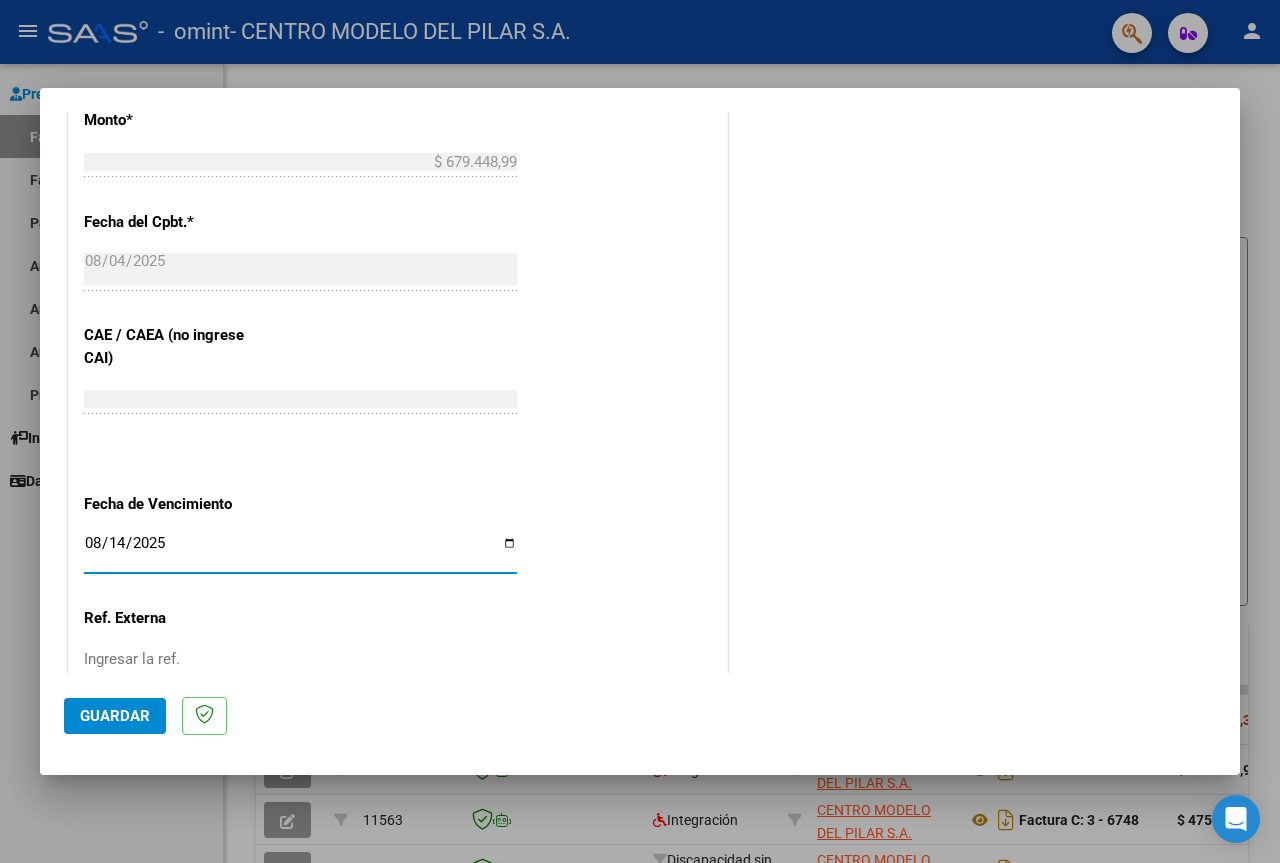 type on "2025-08-14" 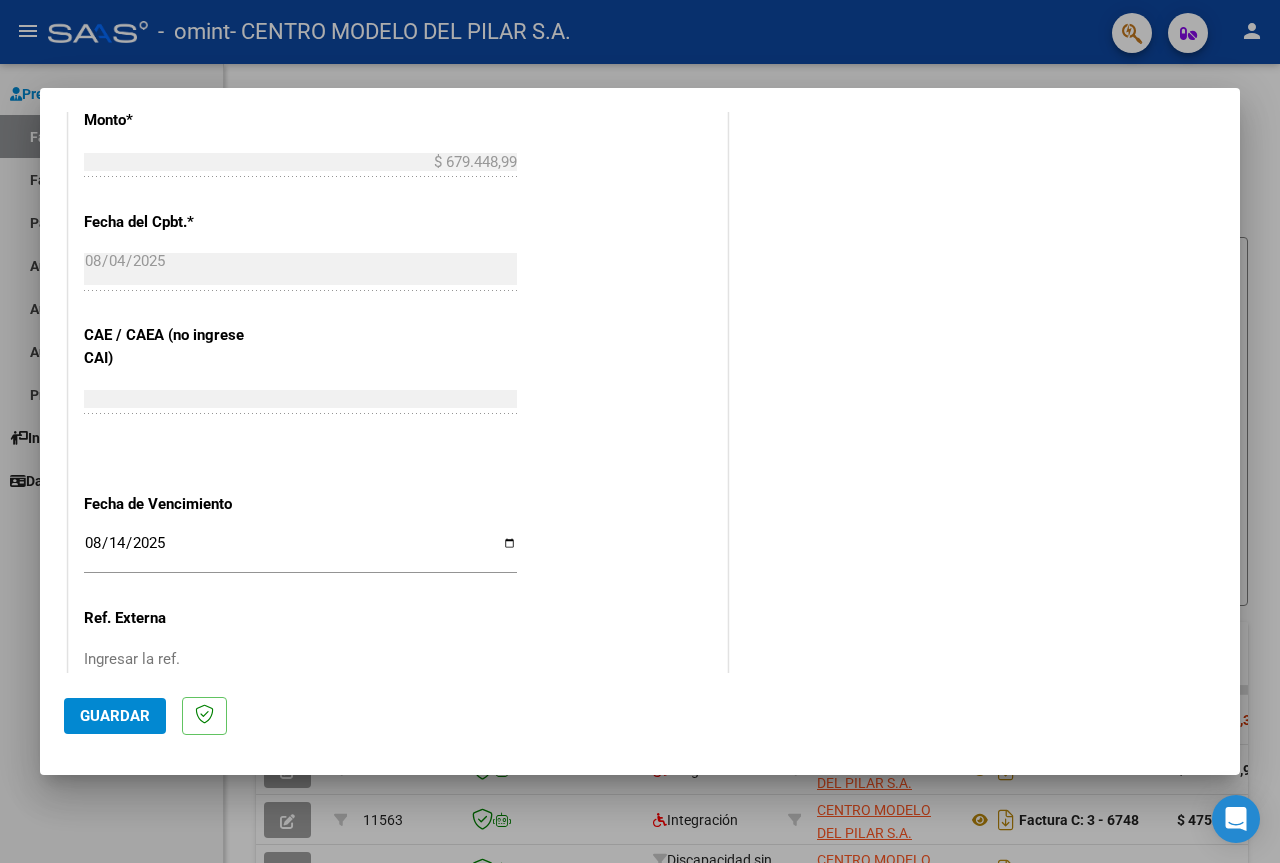 scroll, scrollTop: 1206, scrollLeft: 0, axis: vertical 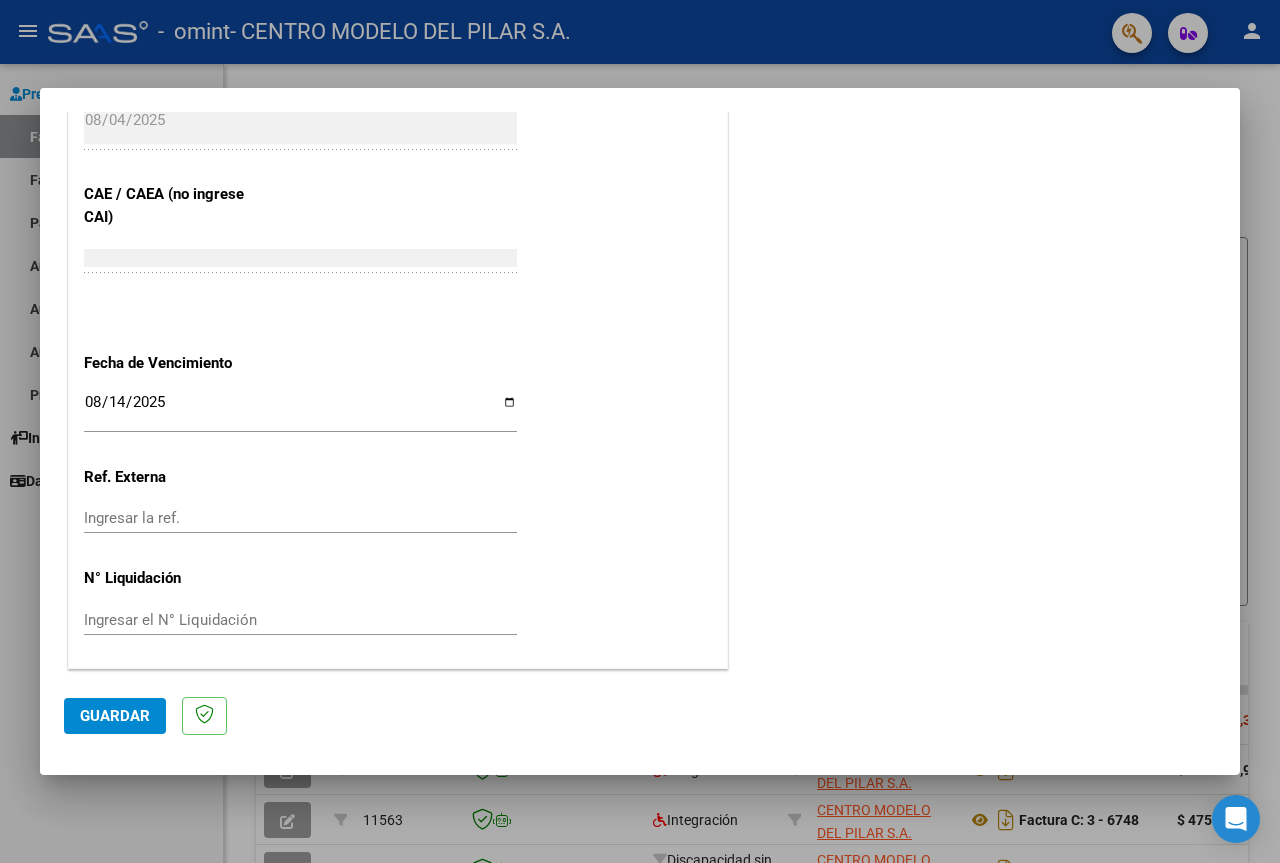 click on "Guardar" 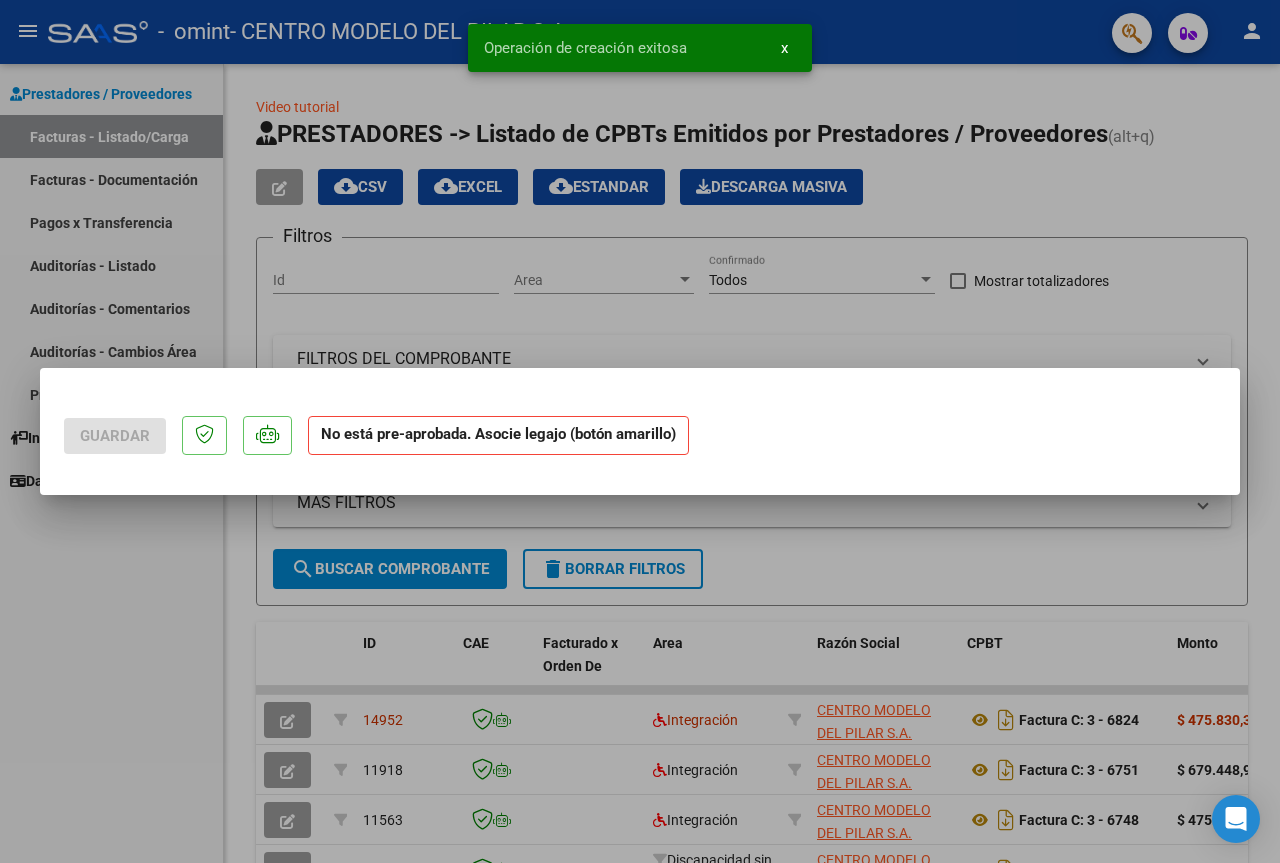 scroll, scrollTop: 0, scrollLeft: 0, axis: both 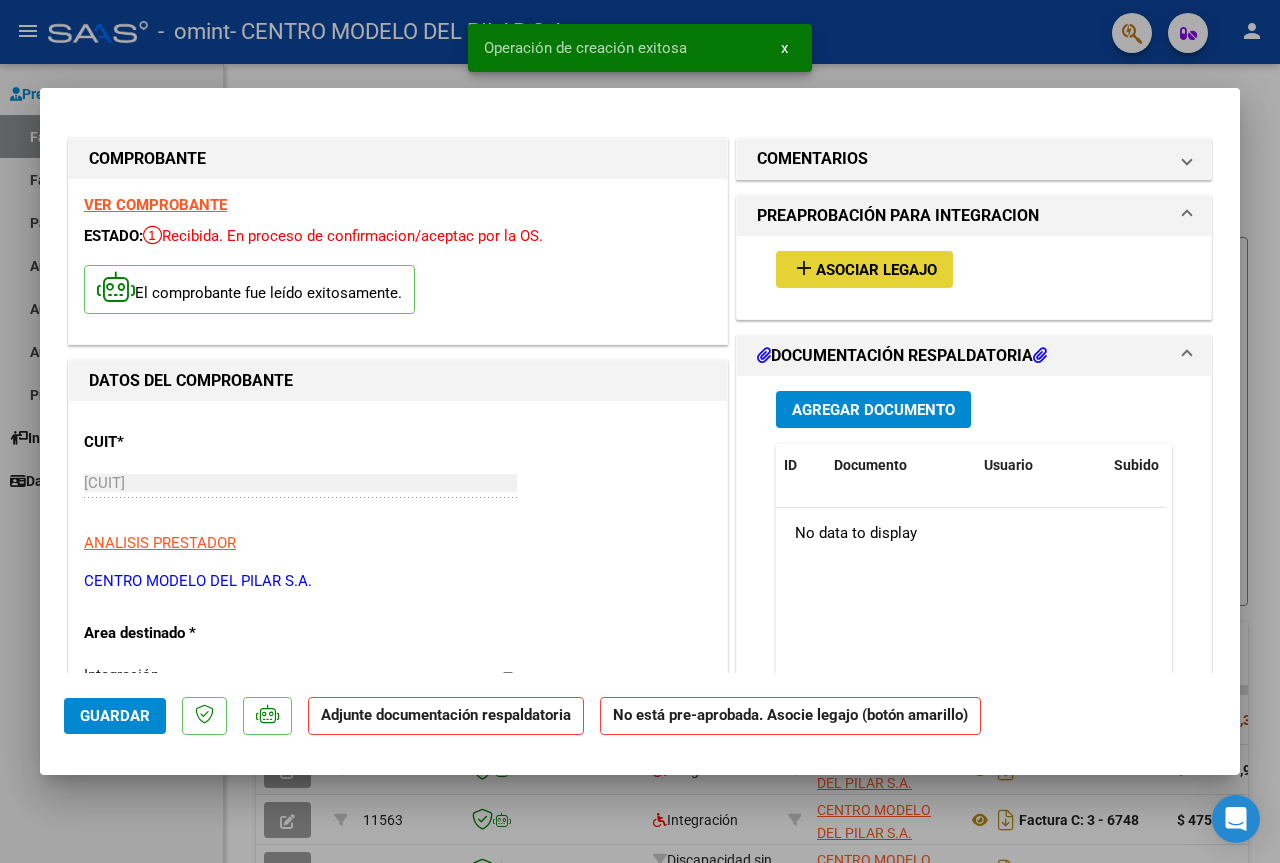 click on "Asociar Legajo" at bounding box center (876, 270) 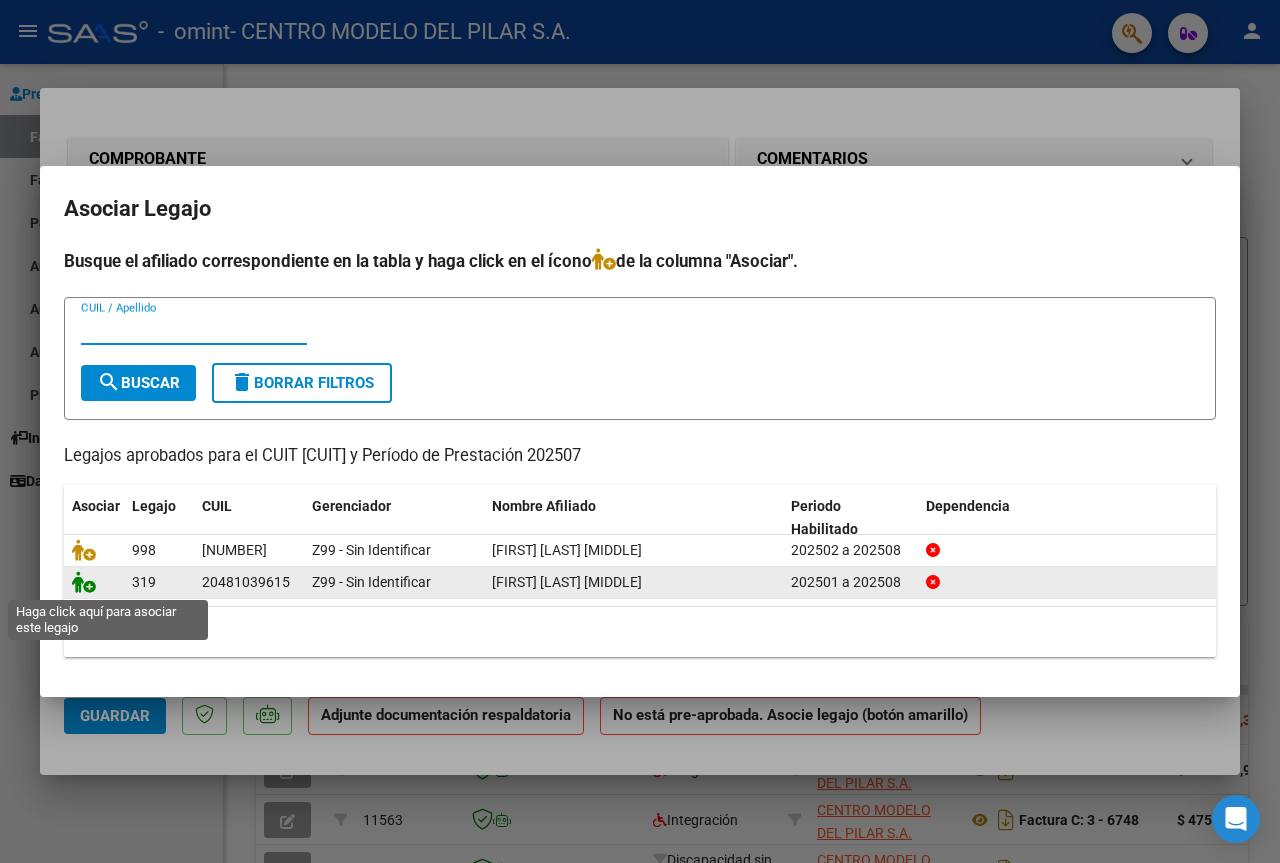 click 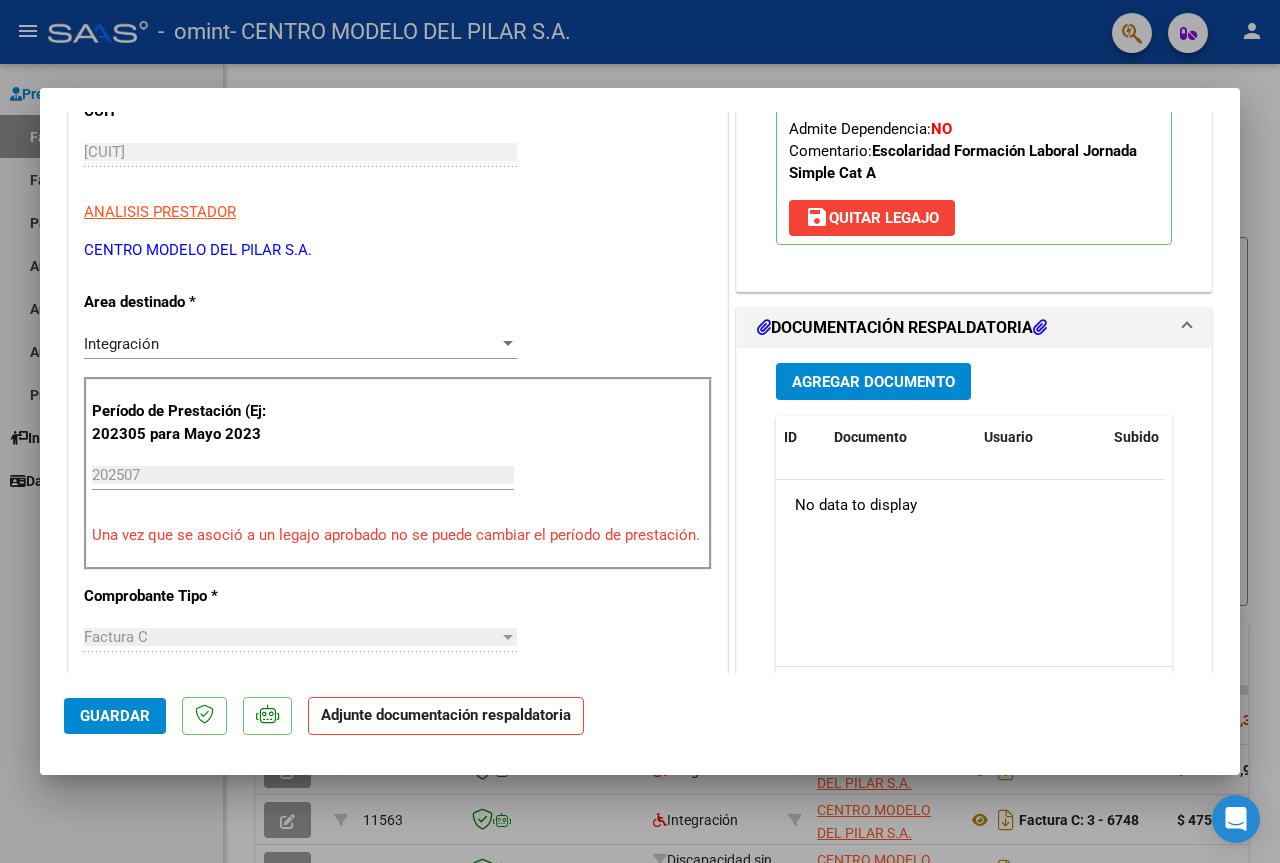 scroll, scrollTop: 362, scrollLeft: 0, axis: vertical 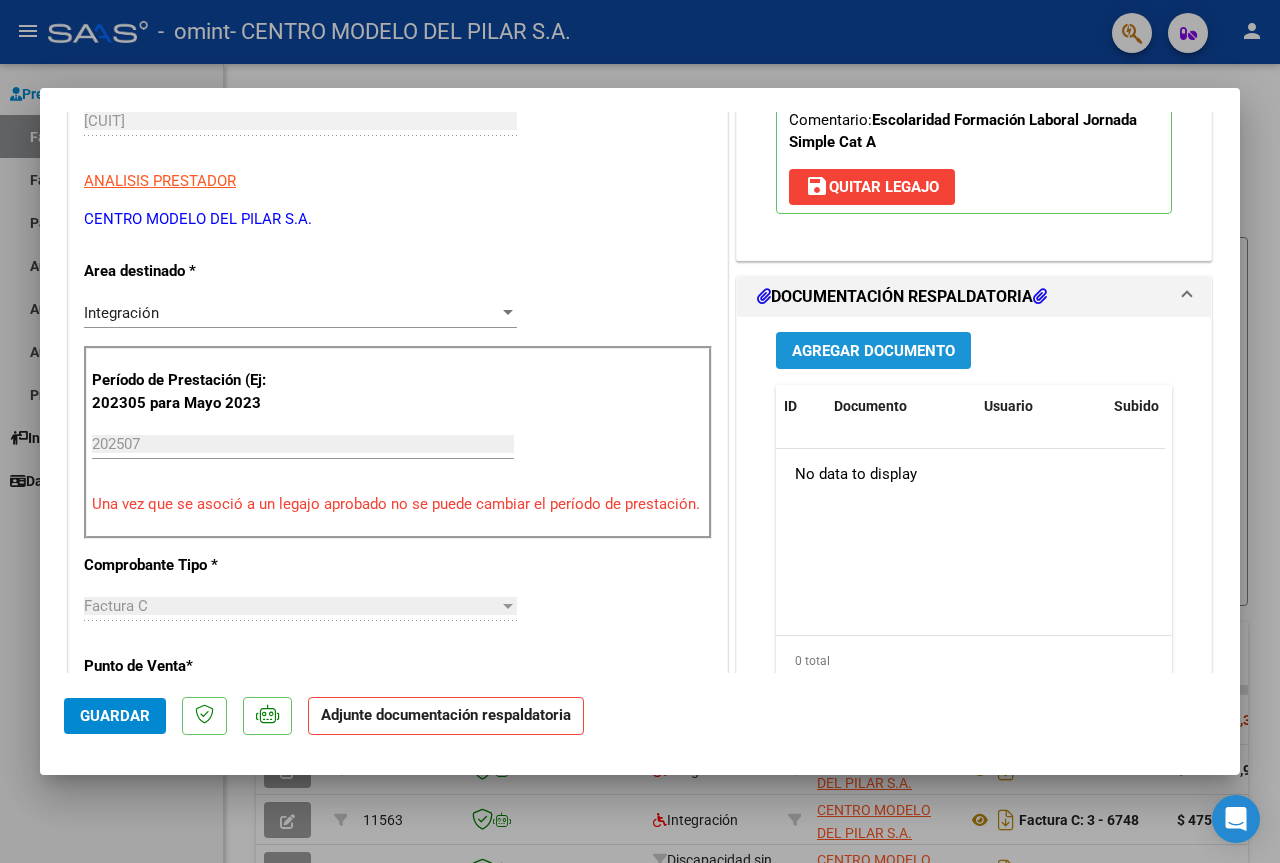 click on "Agregar Documento" at bounding box center [873, 351] 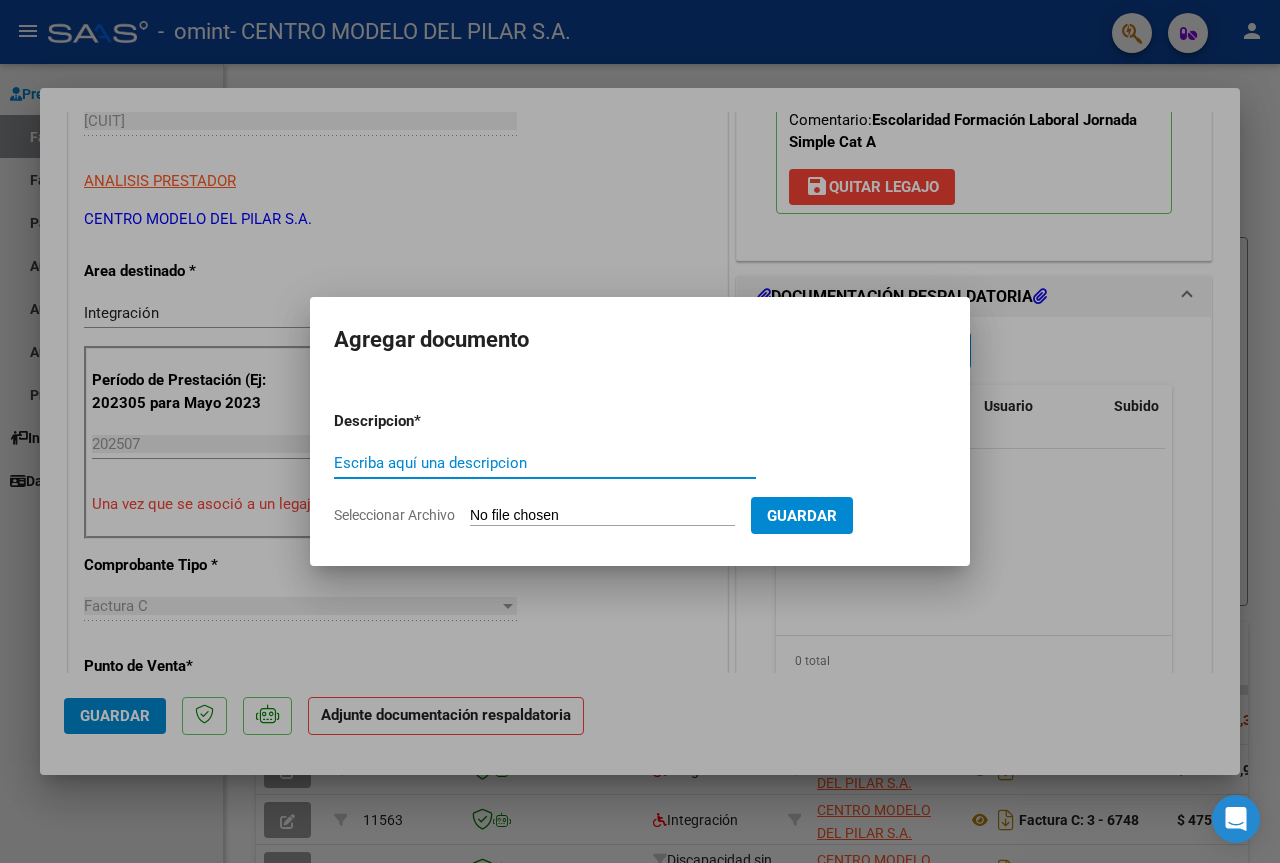 click on "Escriba aquí una descripcion" at bounding box center [545, 463] 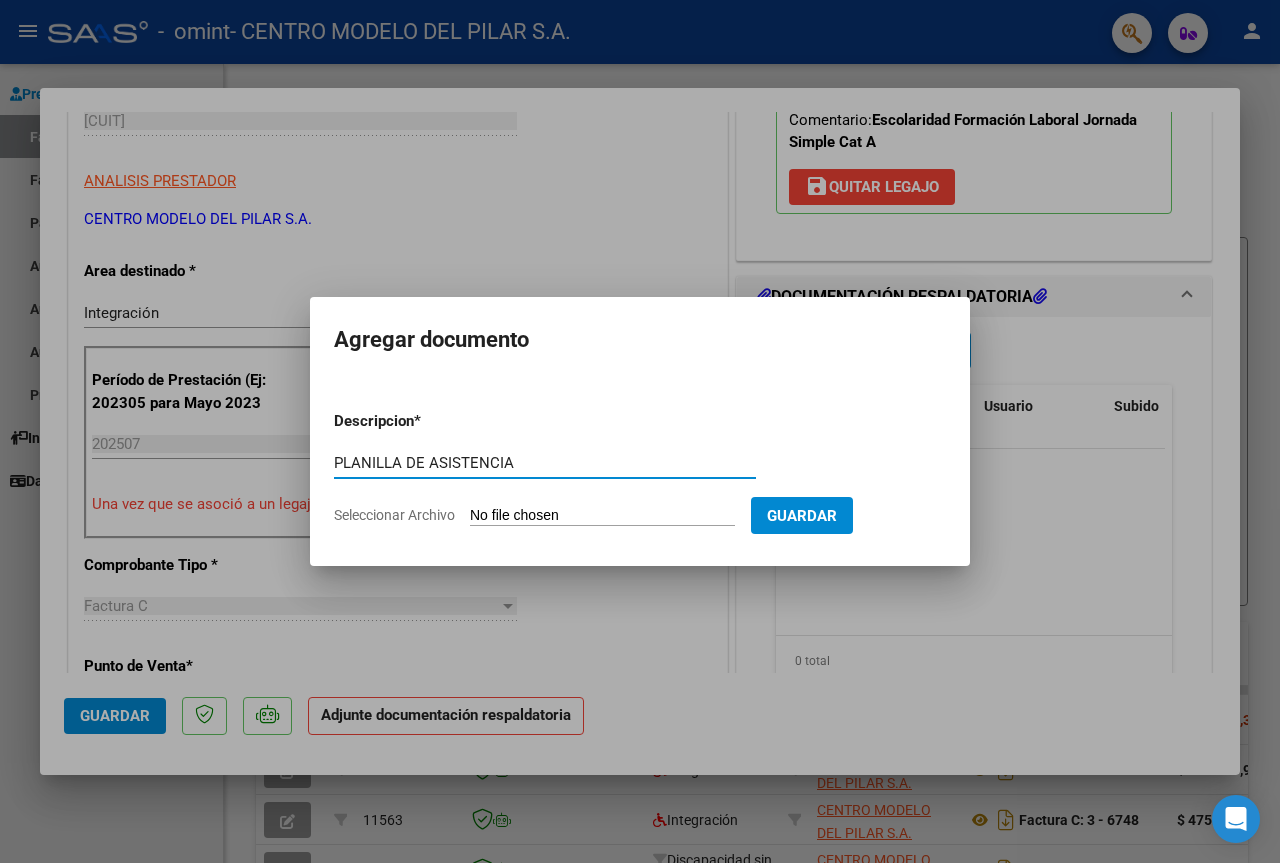 type on "PLANILLA DE ASISTENCIA" 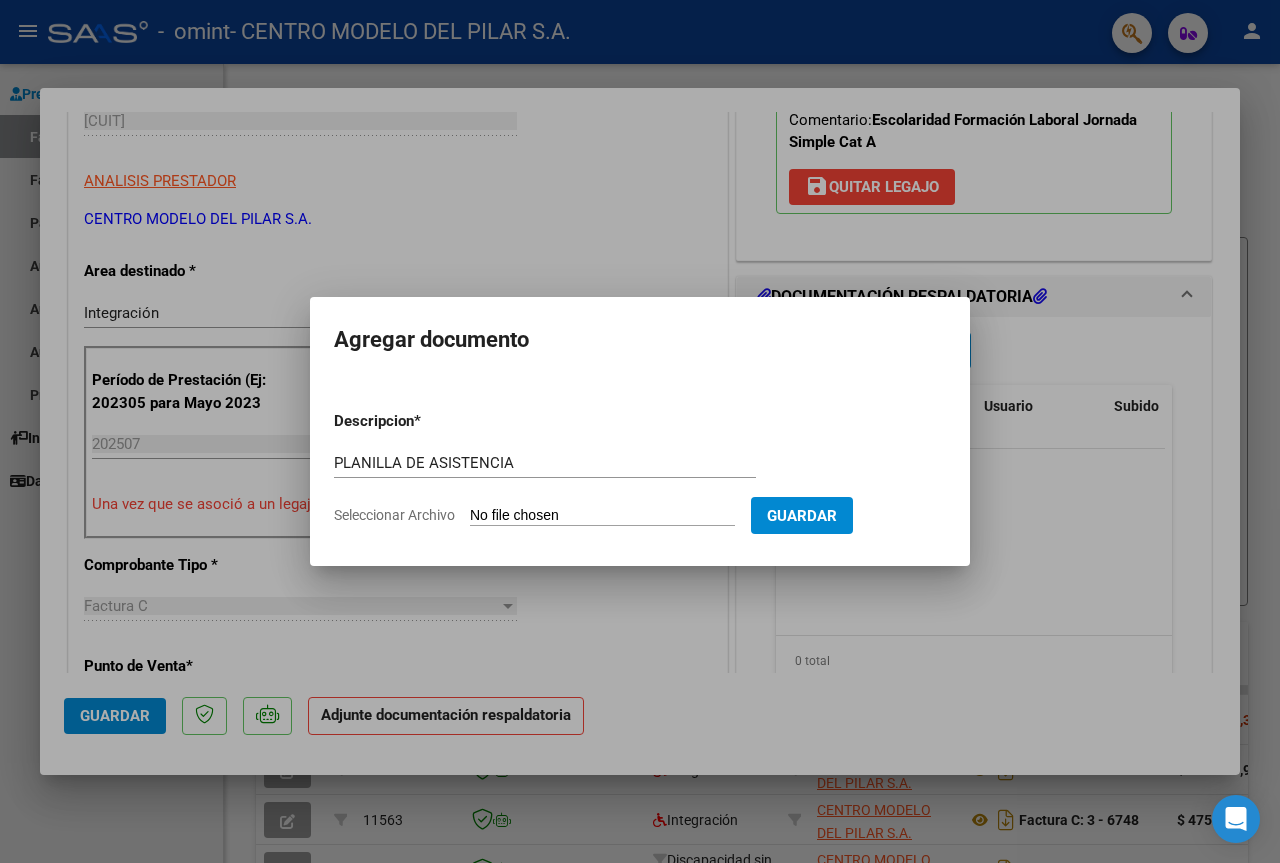 click on "Descripcion  *   PLANILLA DE ASISTENCIA Escriba aquí una descripcion  Seleccionar Archivo Guardar" at bounding box center (640, 468) 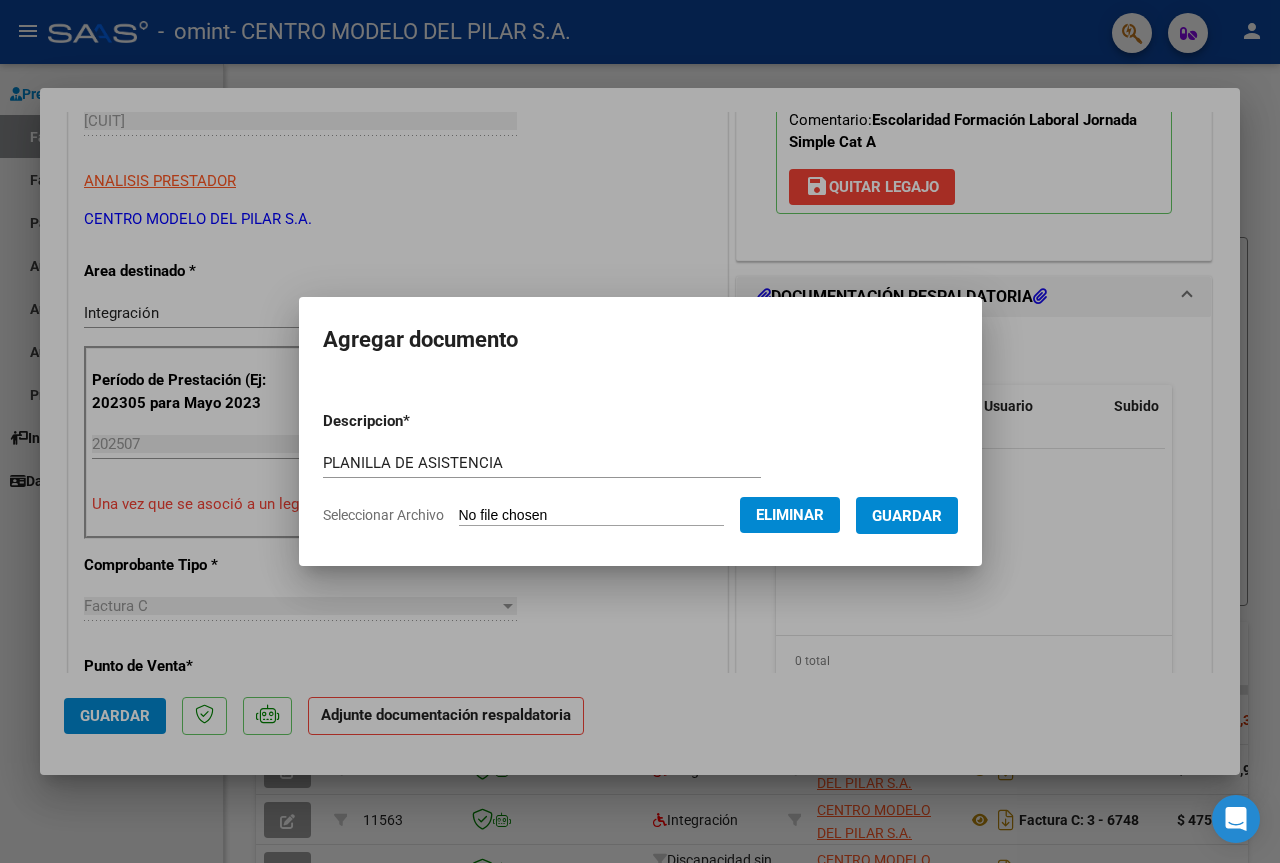 click on "Guardar" at bounding box center [907, 516] 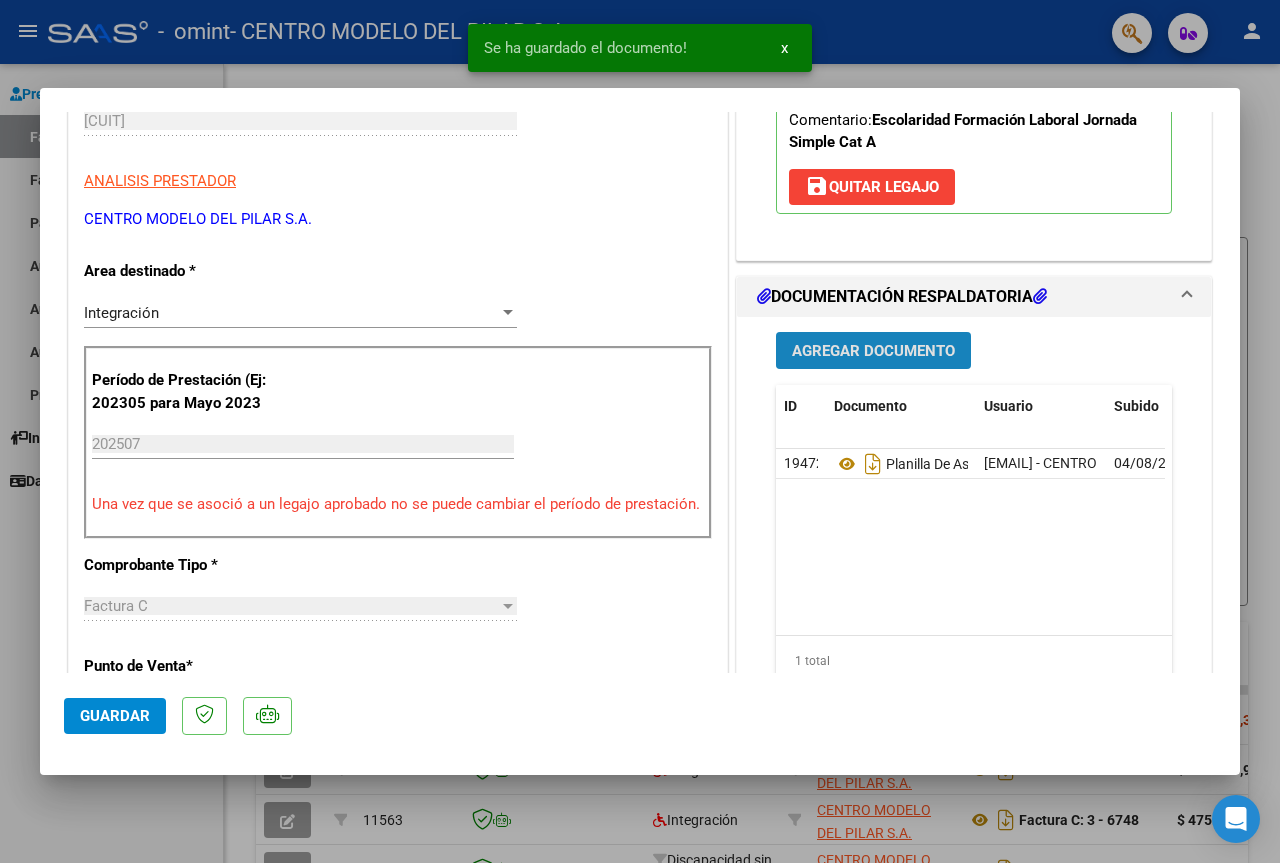 click on "Agregar Documento" at bounding box center (873, 351) 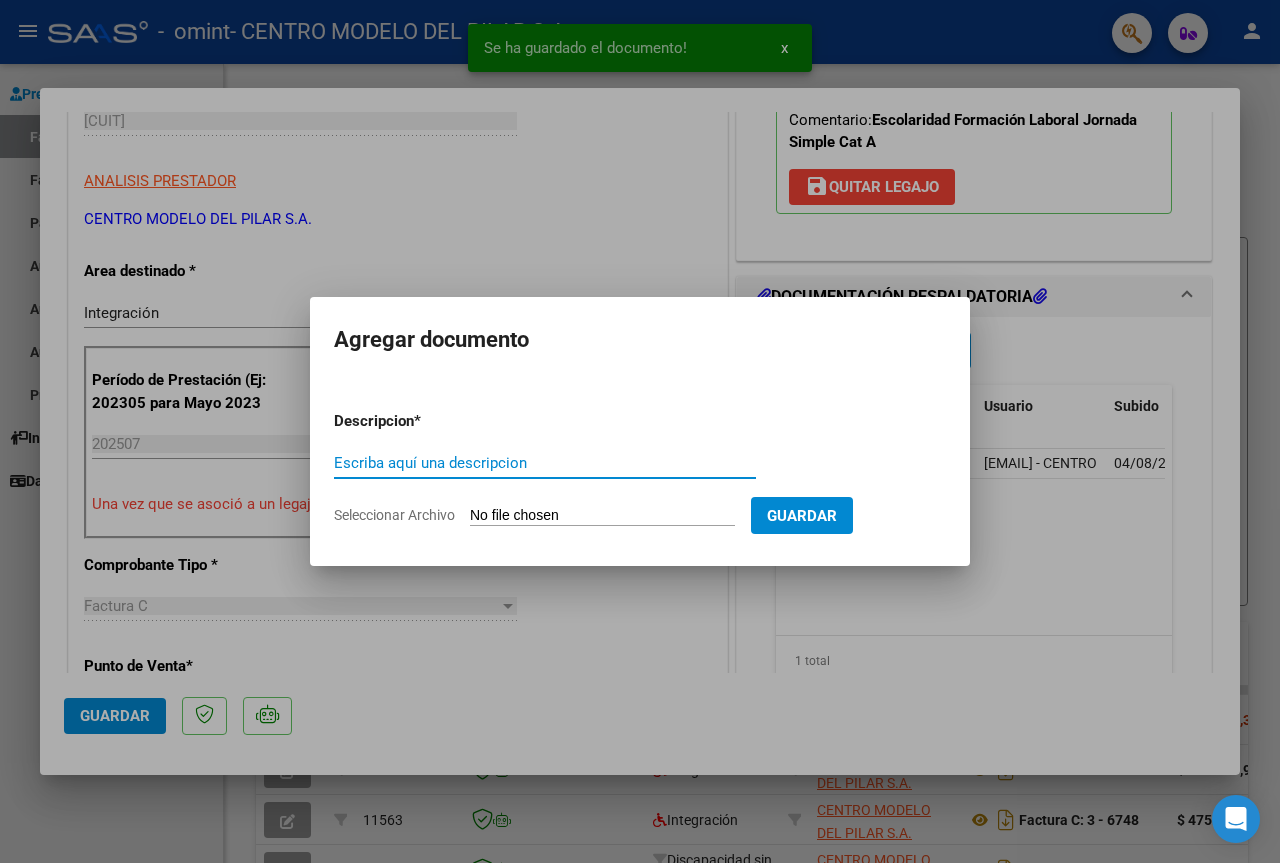 click on "Escriba aquí una descripcion" at bounding box center (545, 463) 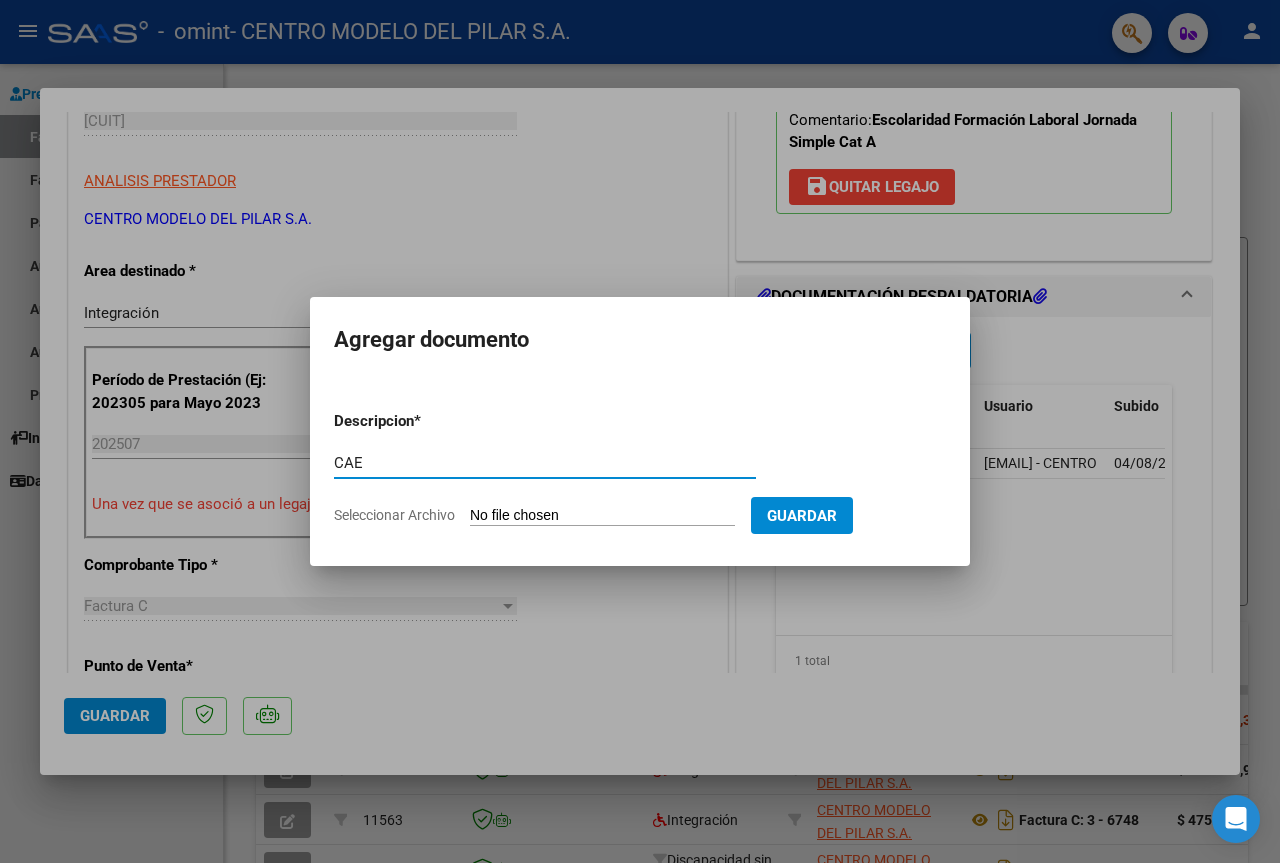 type on "CAE" 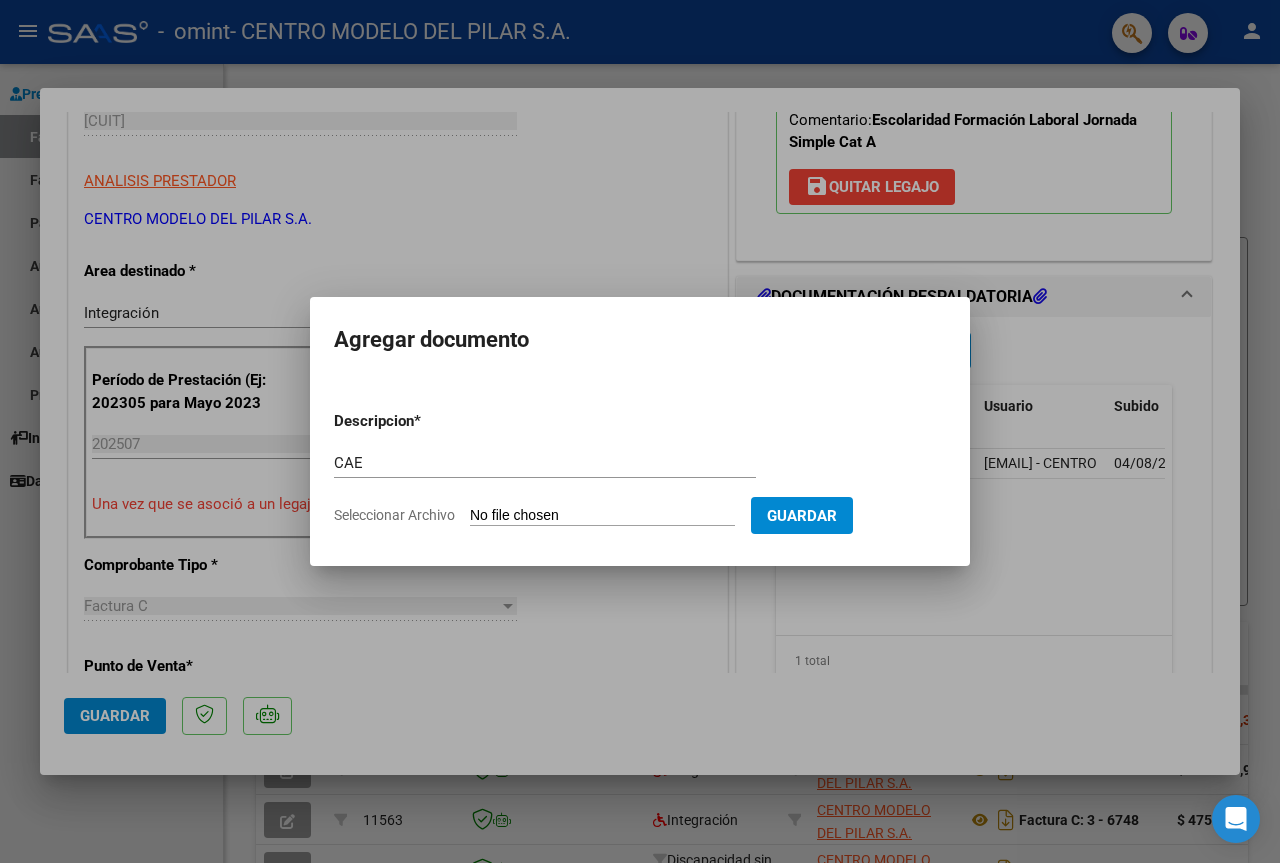 type on "C:\fakepath\Constatación de Comprobantes _ AFIP.pdf" 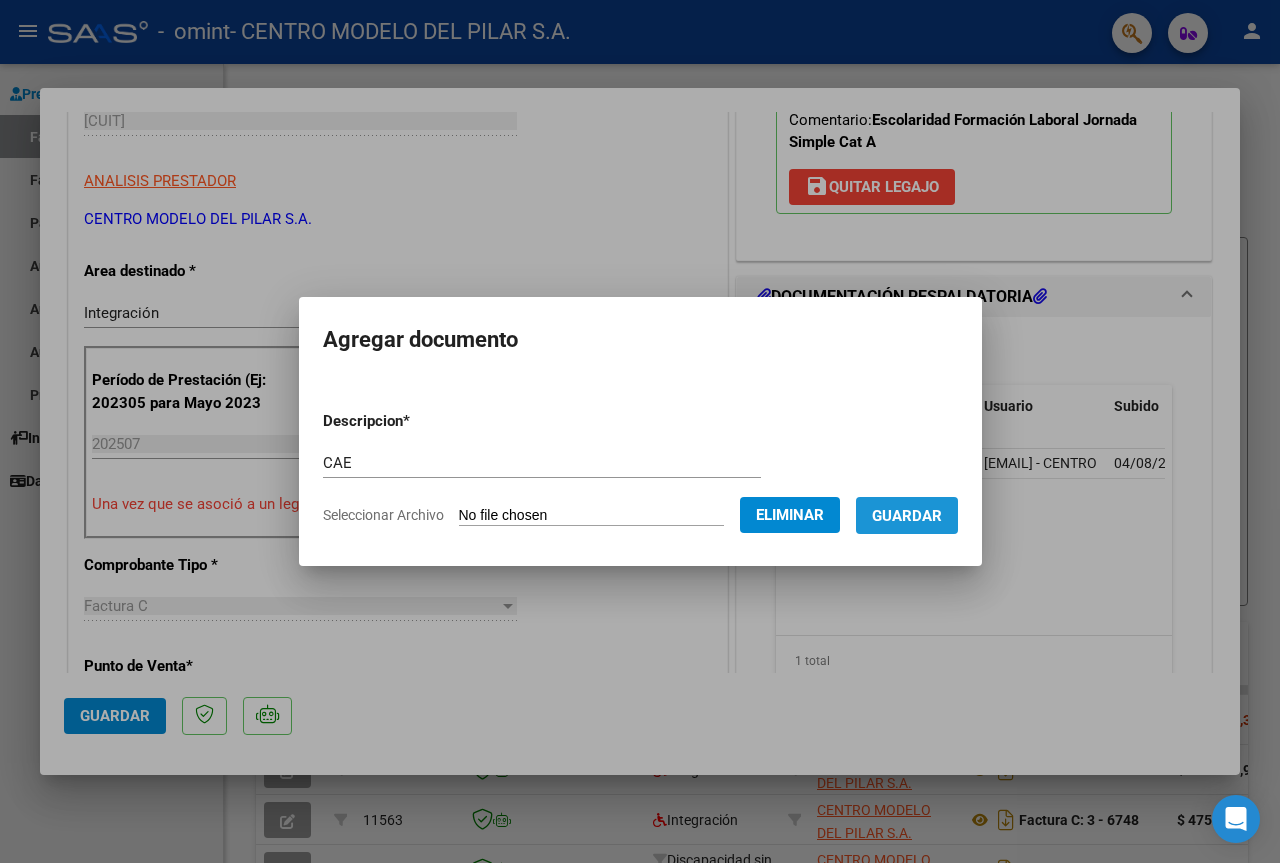 click on "Guardar" at bounding box center (907, 516) 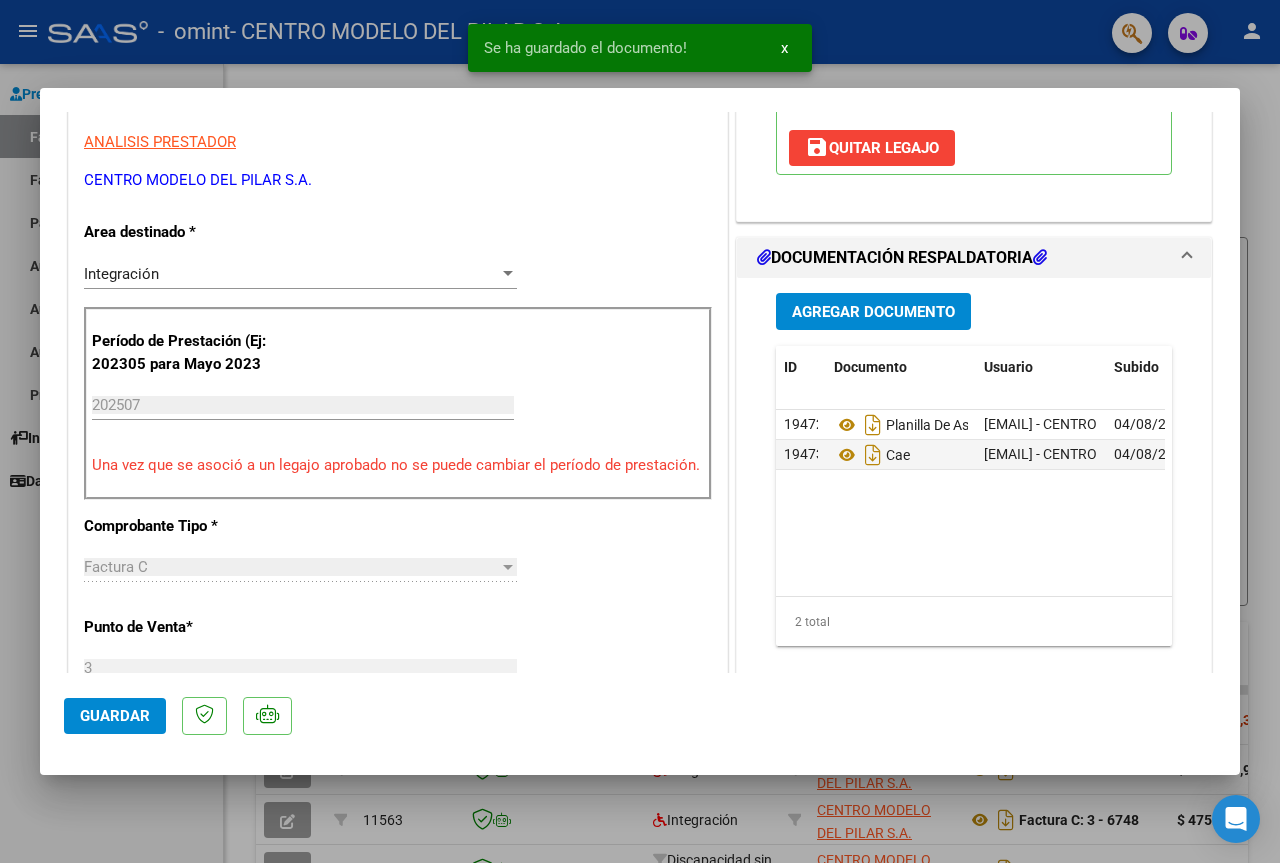 scroll, scrollTop: 0, scrollLeft: 0, axis: both 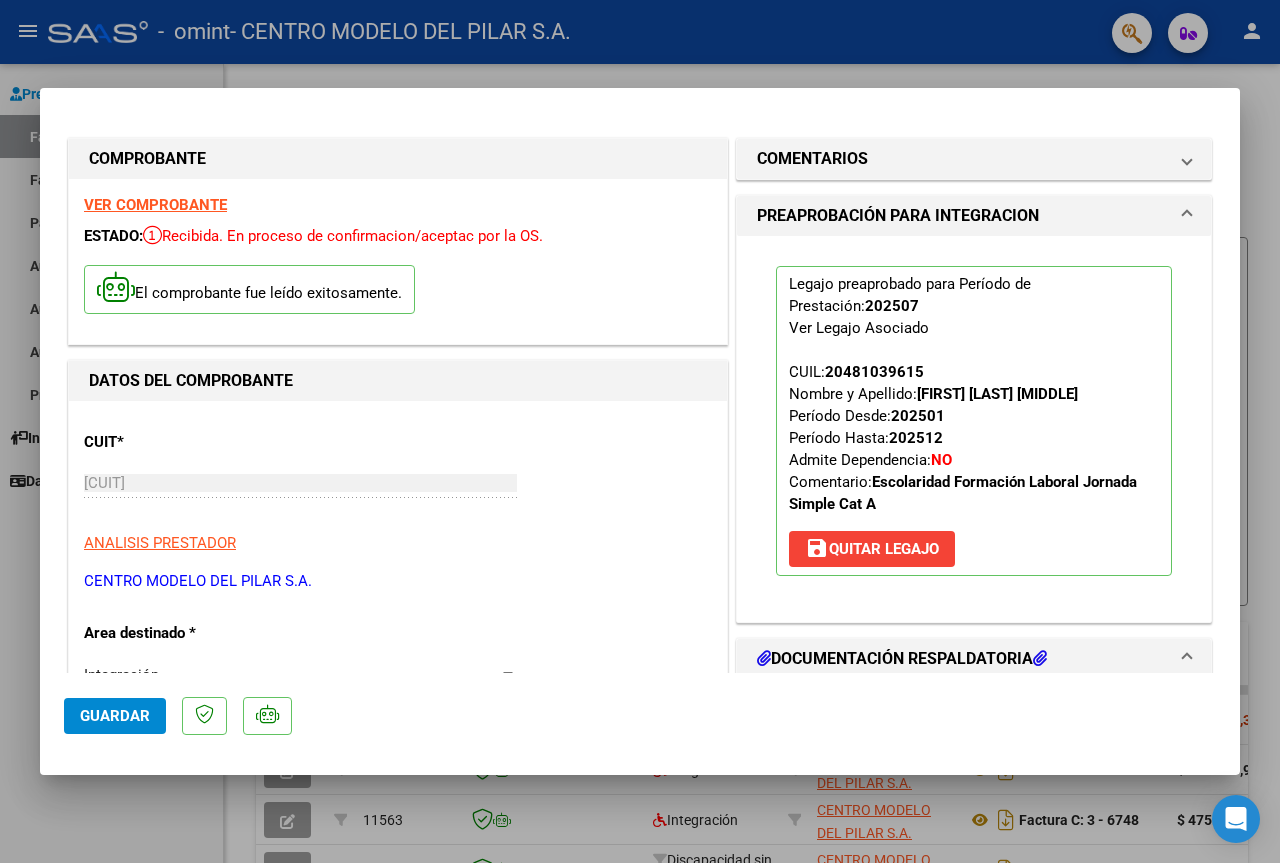 click on "Guardar" 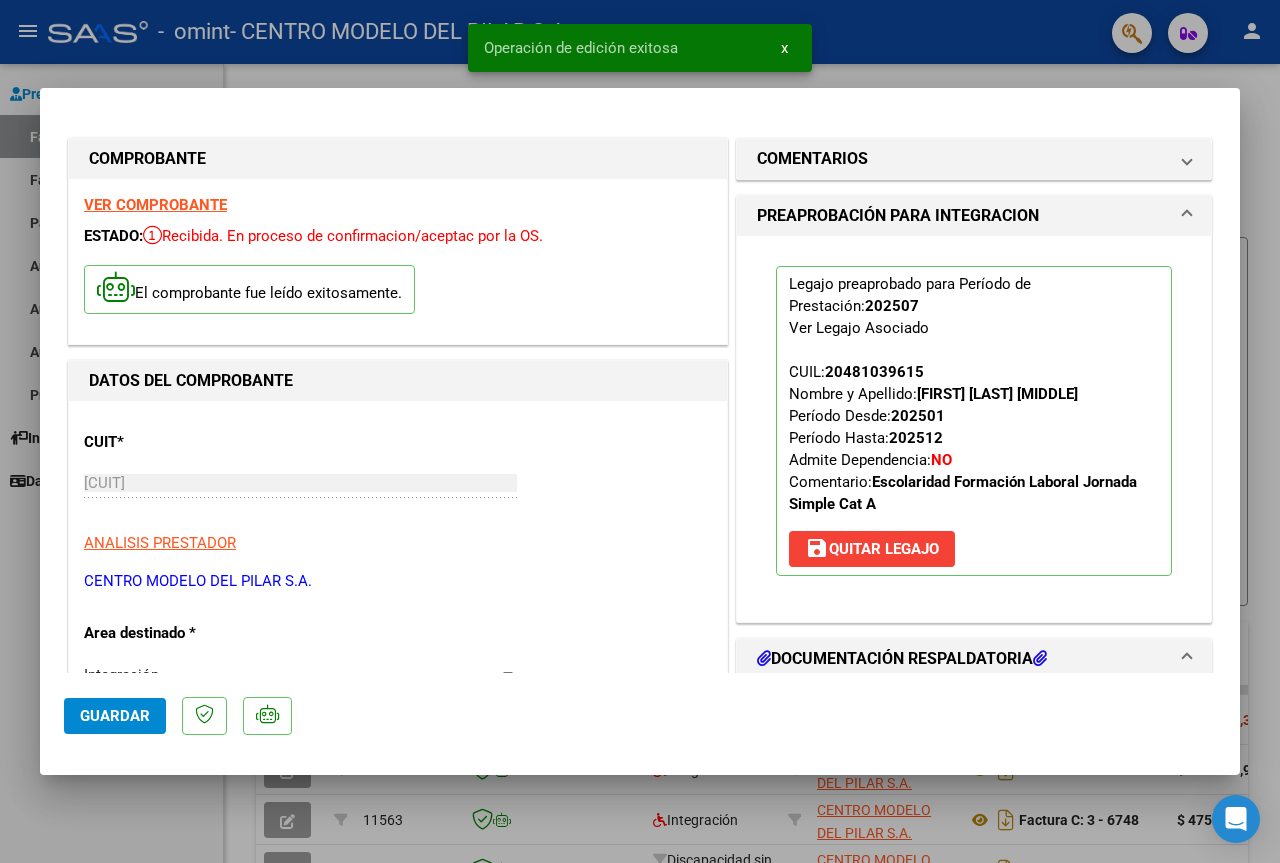 click on "x" at bounding box center (784, 48) 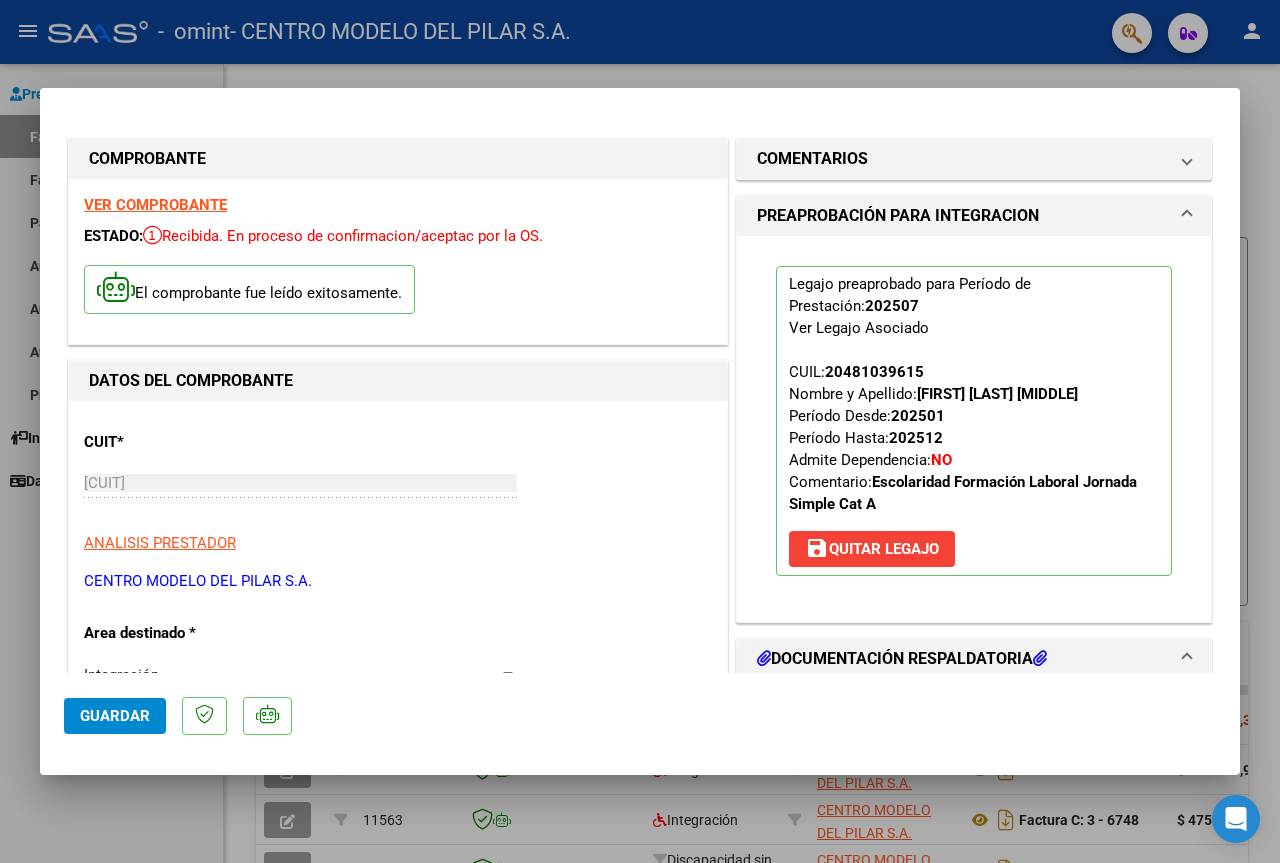 click at bounding box center [640, 431] 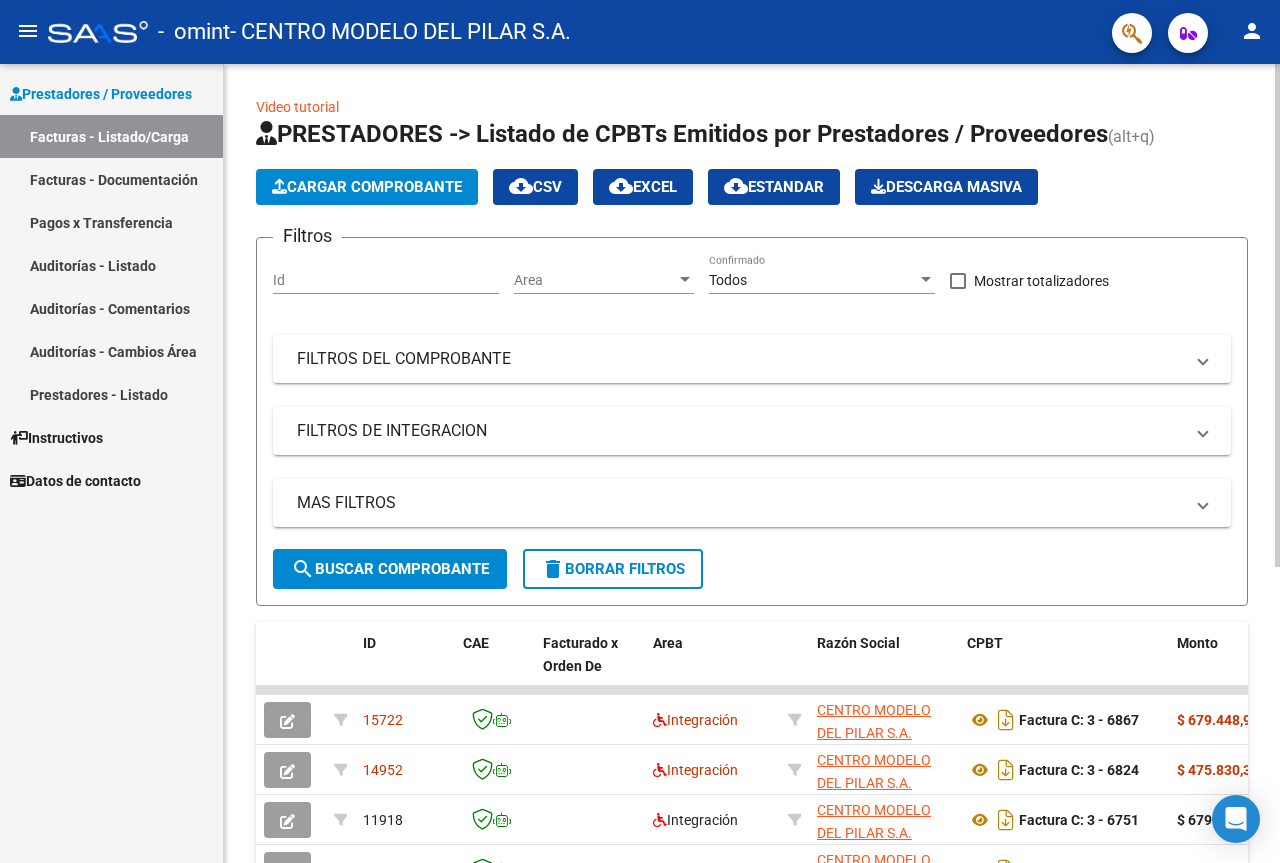 drag, startPoint x: 1273, startPoint y: 349, endPoint x: 1250, endPoint y: 447, distance: 100.6628 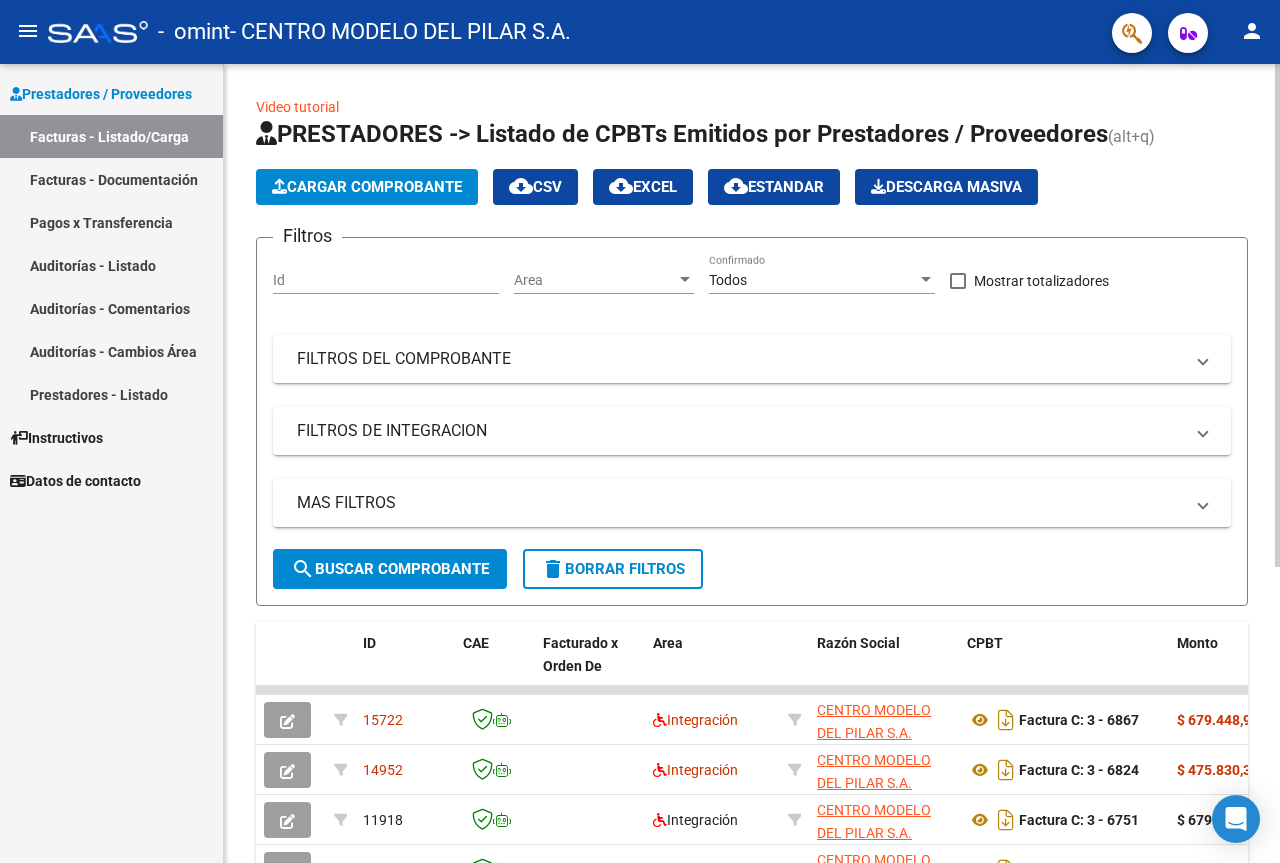 click on "MAS FILTROS" at bounding box center [752, 503] 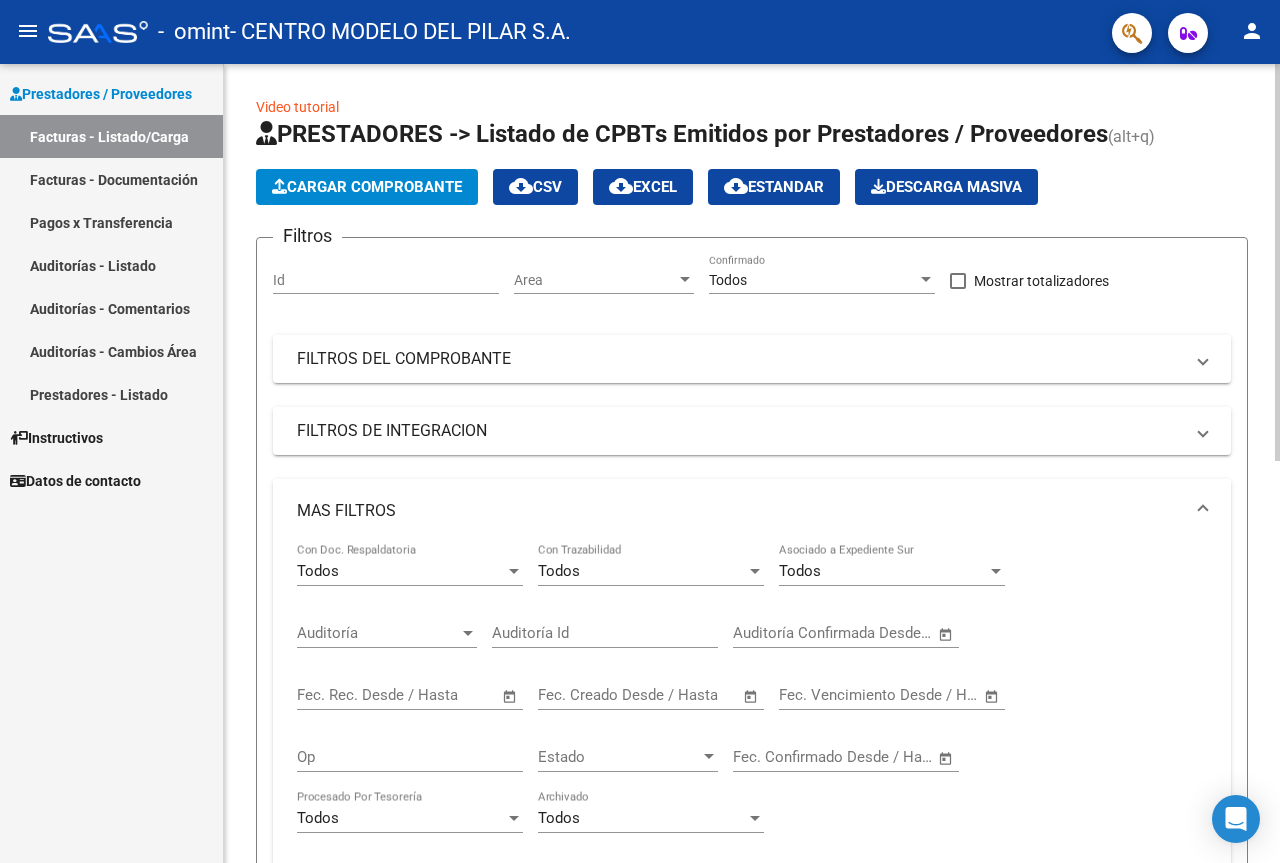 click on "MAS FILTROS" at bounding box center (752, 511) 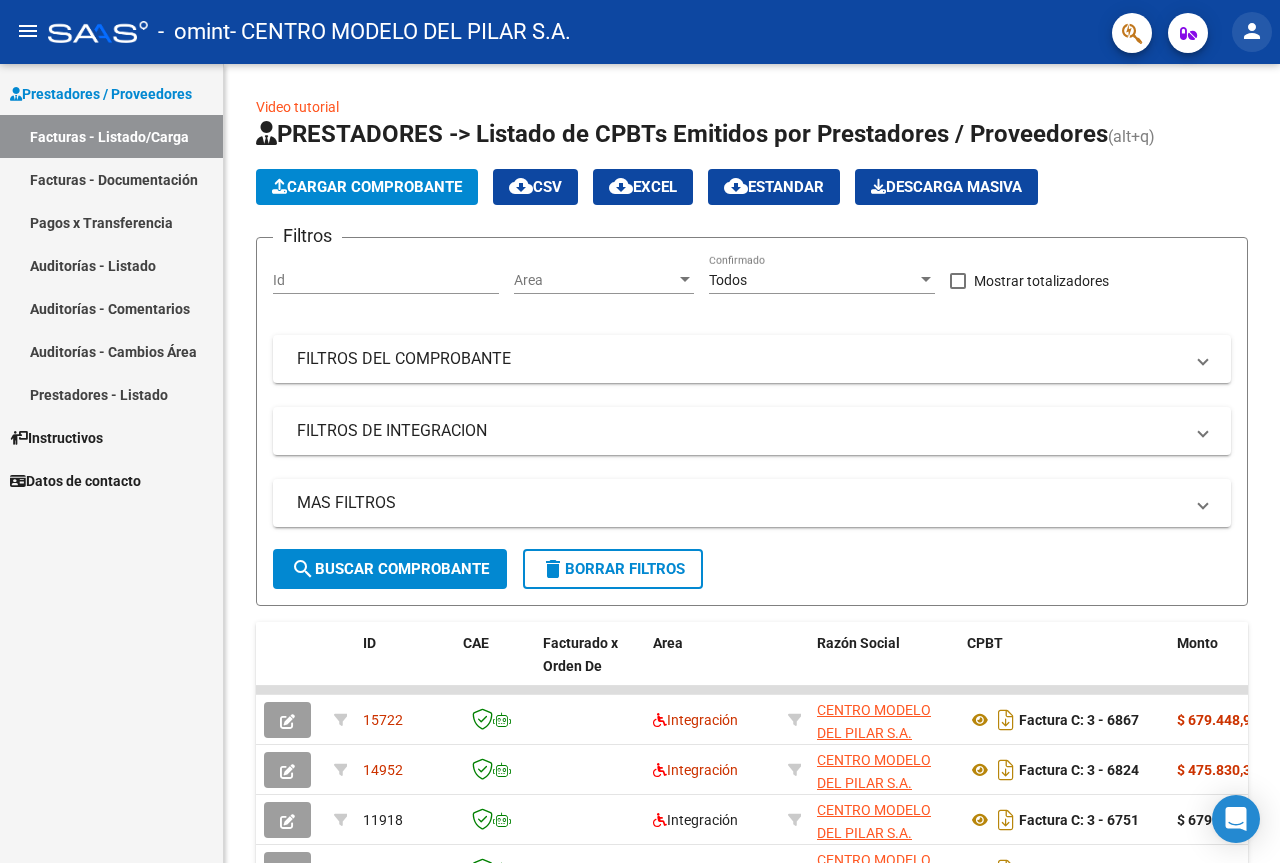 click on "person" 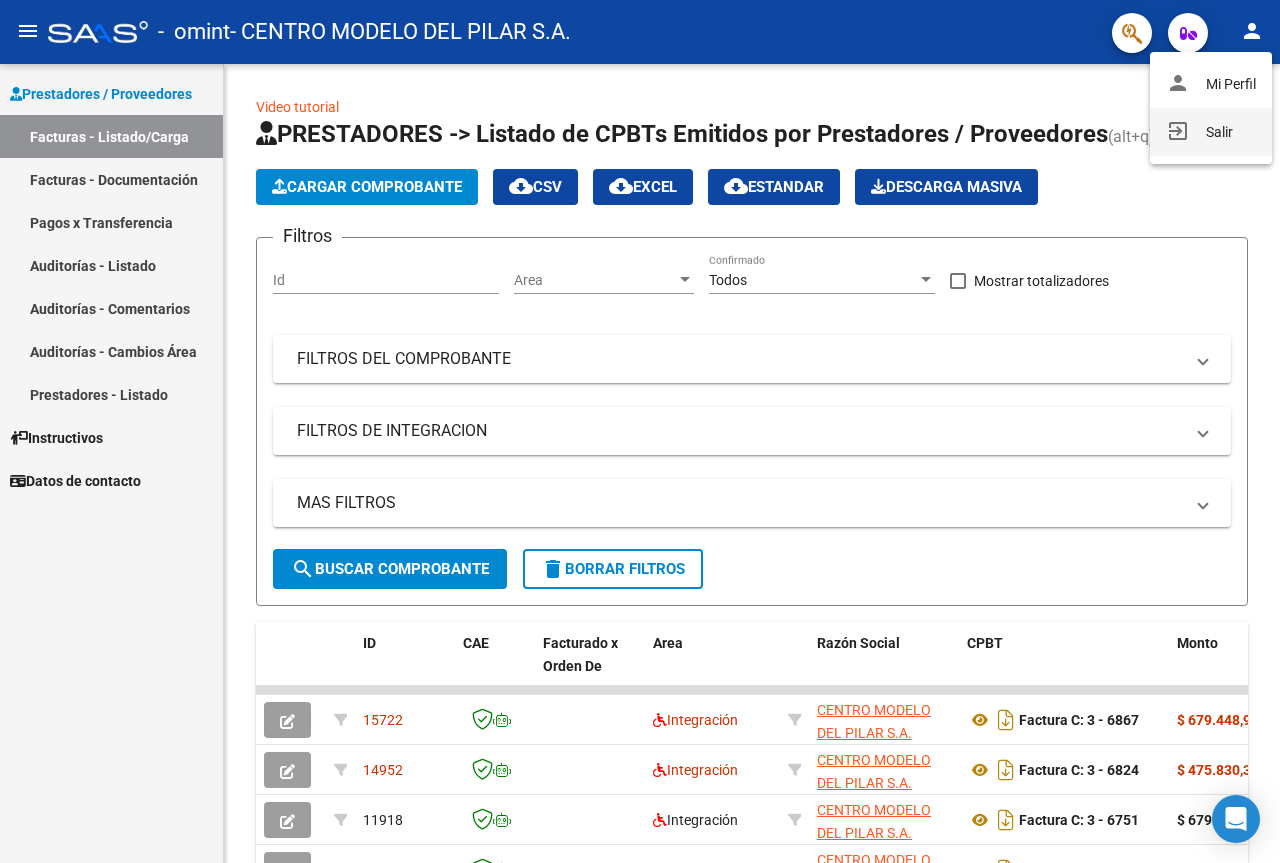 click on "exit_to_app  Salir" at bounding box center (1211, 132) 